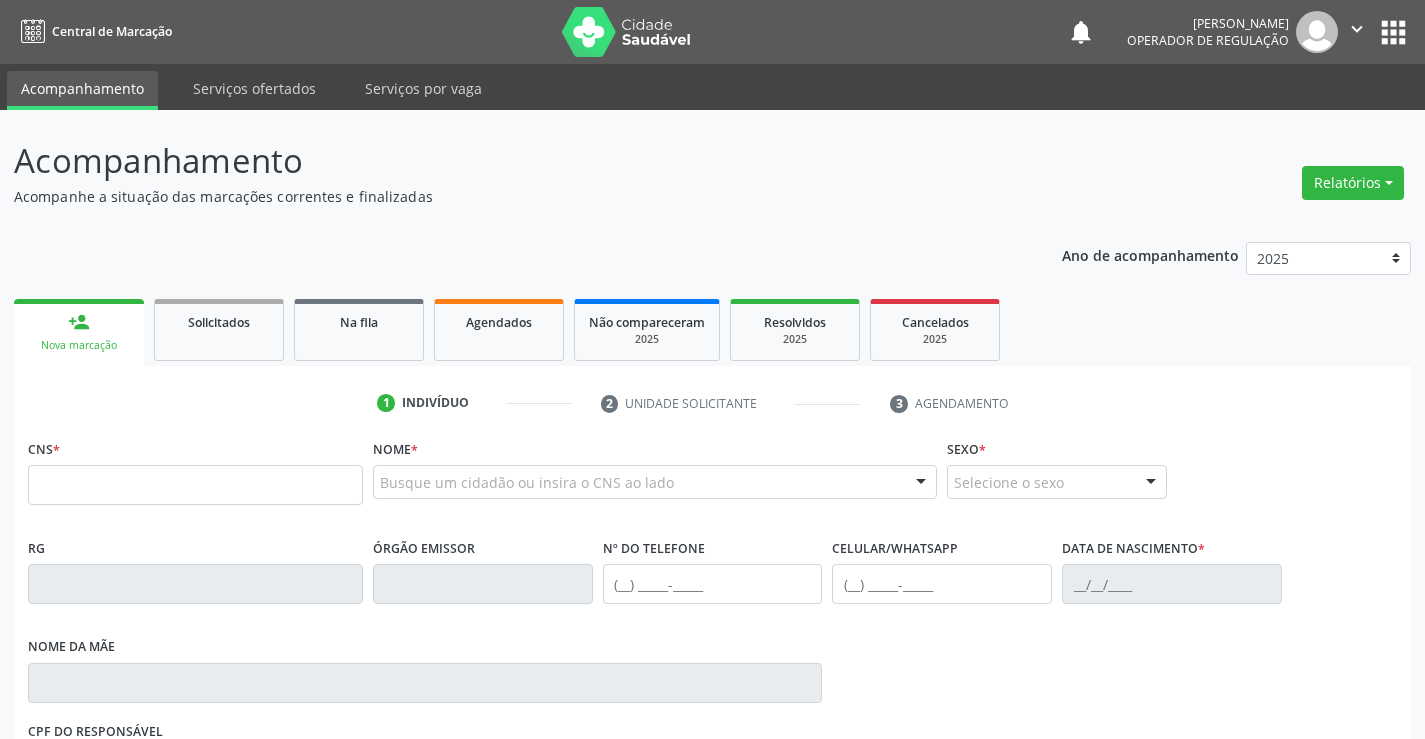scroll, scrollTop: 0, scrollLeft: 0, axis: both 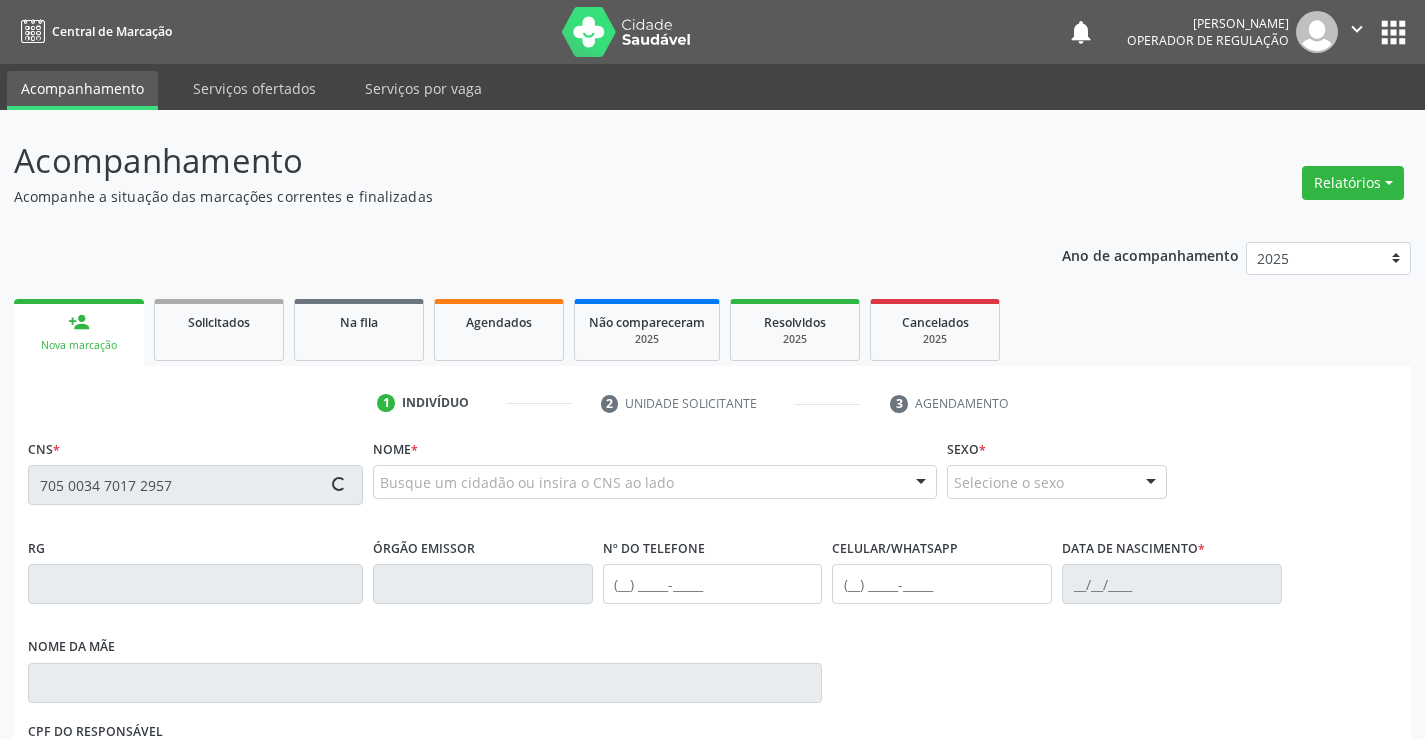 type on "705 0034 7017 2957" 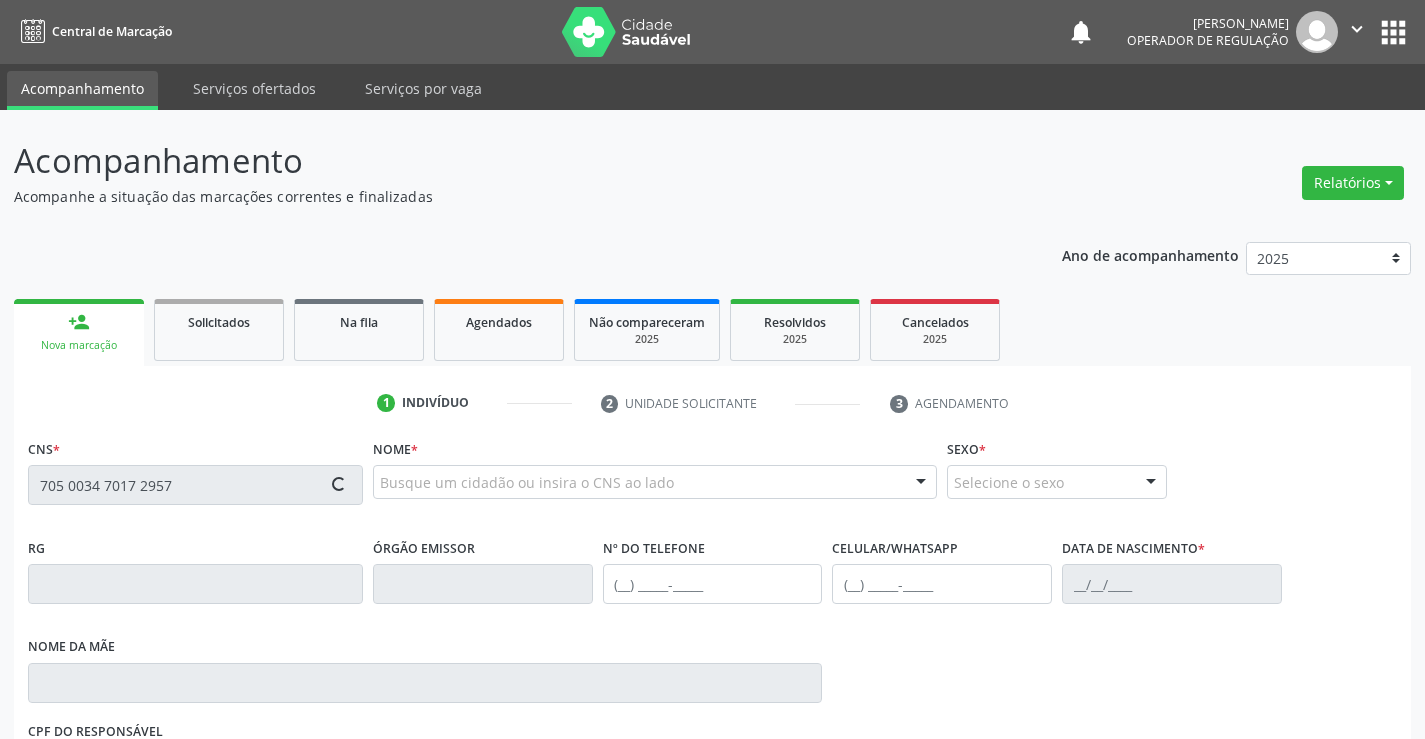 type 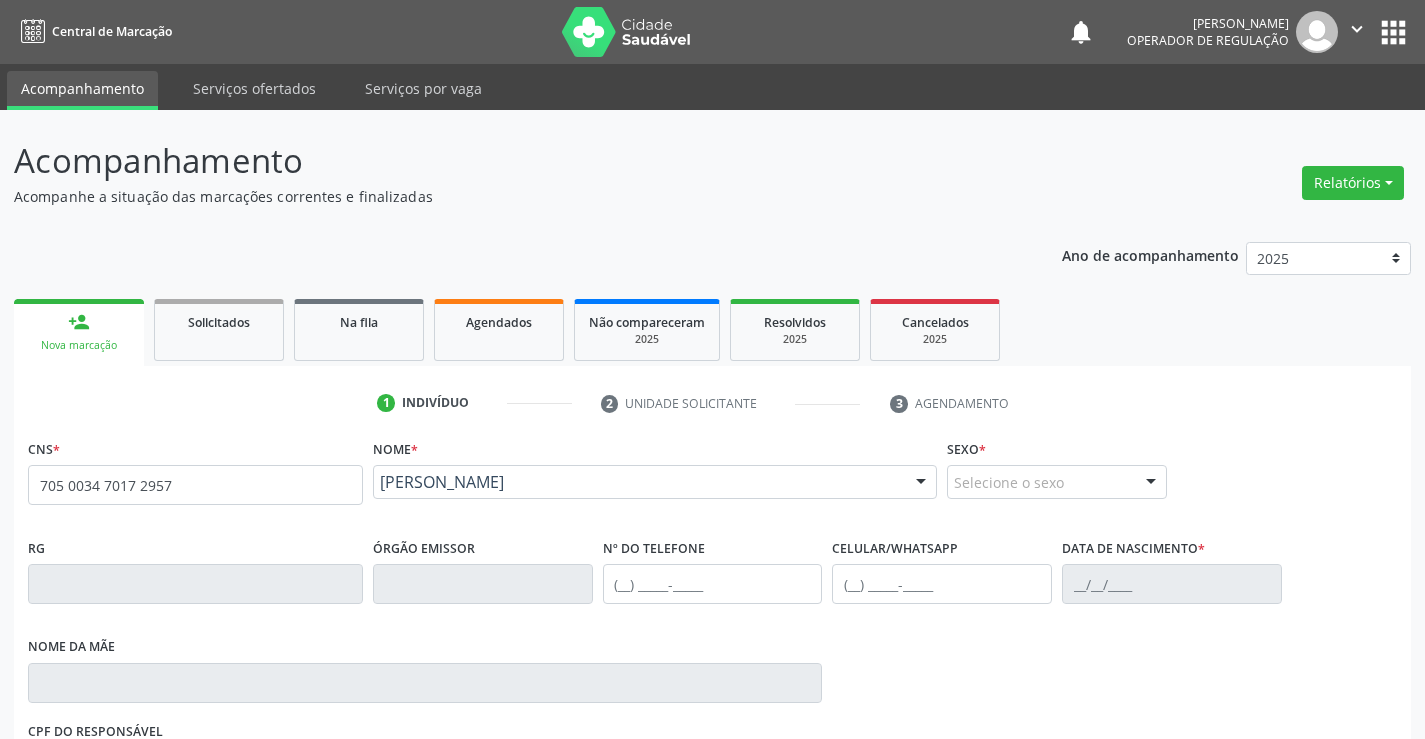 scroll, scrollTop: 331, scrollLeft: 0, axis: vertical 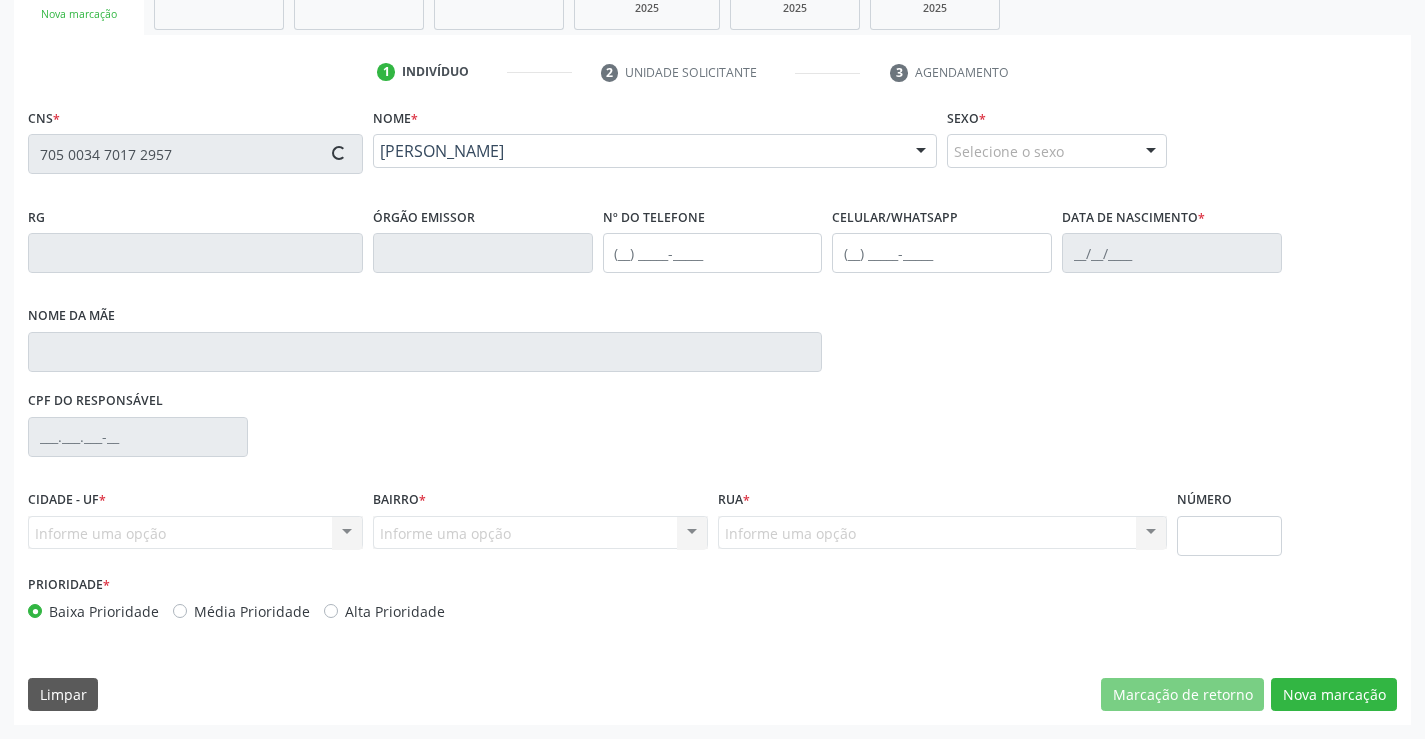 type on "[PHONE_NUMBER]" 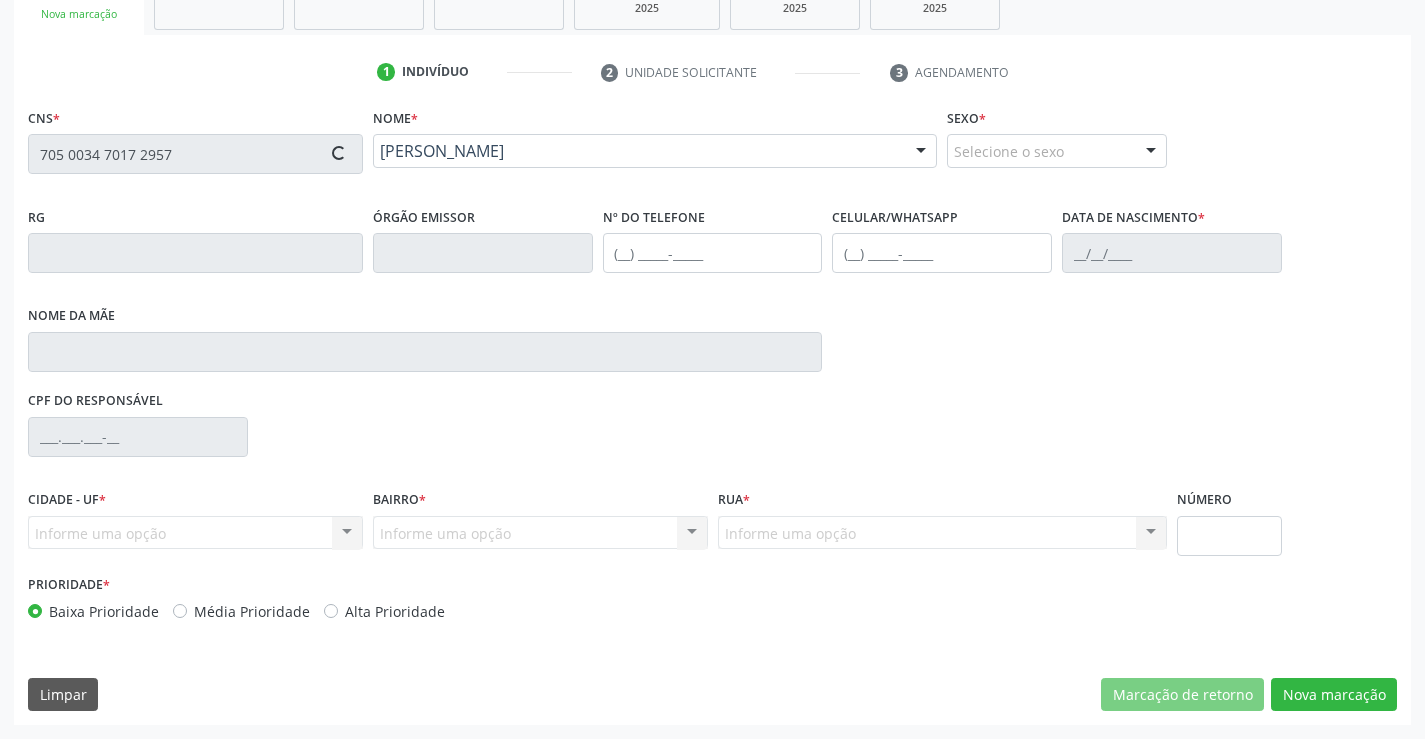 type on "[PHONE_NUMBER]" 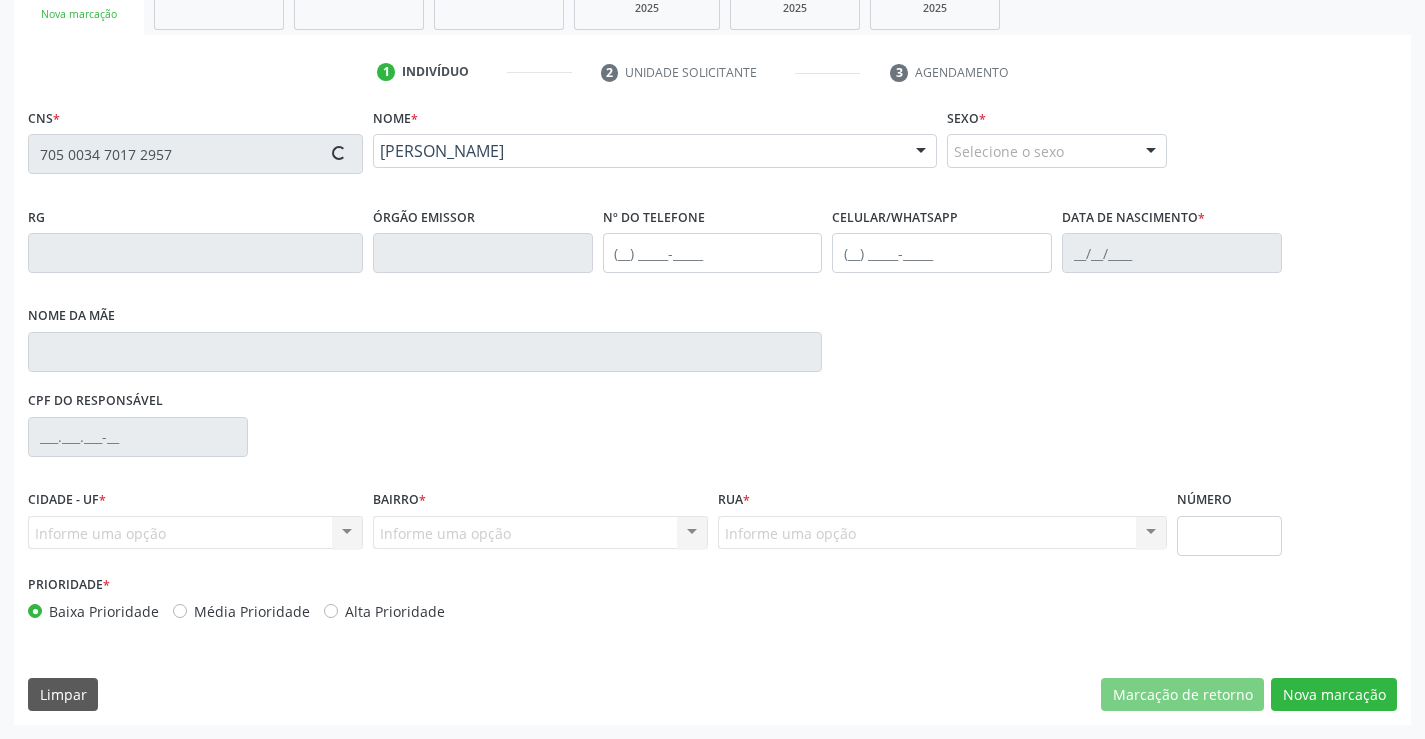 type on "187.963.486-40" 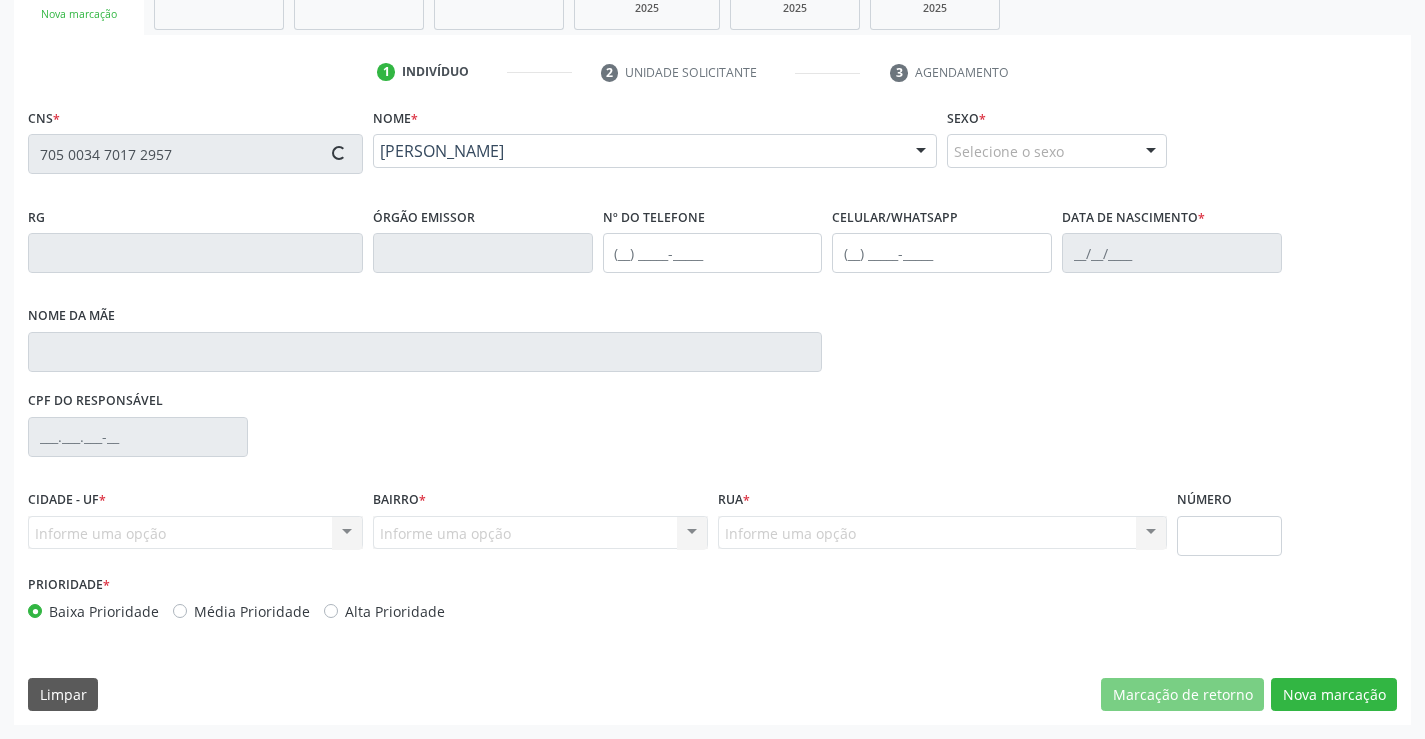 type on "SN" 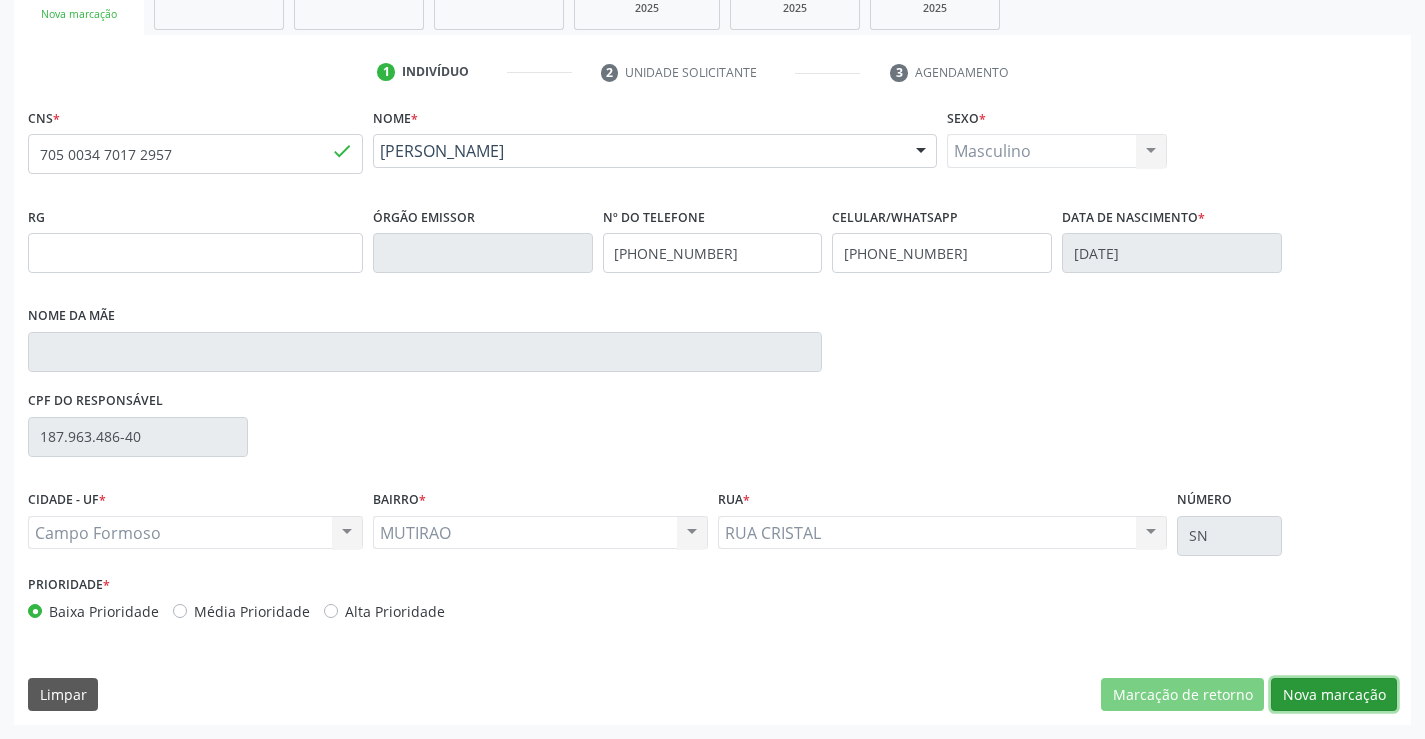 click on "Nova marcação" at bounding box center [1334, 695] 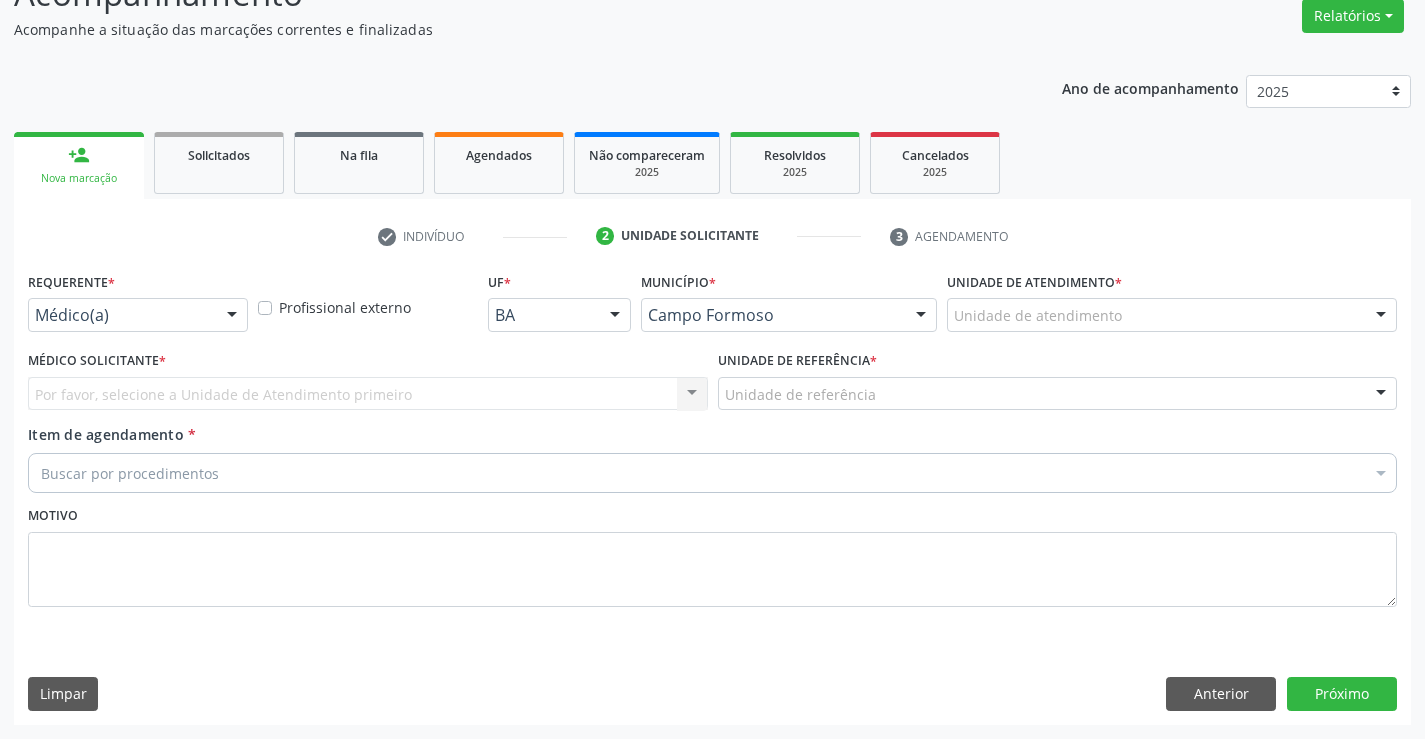 scroll, scrollTop: 167, scrollLeft: 0, axis: vertical 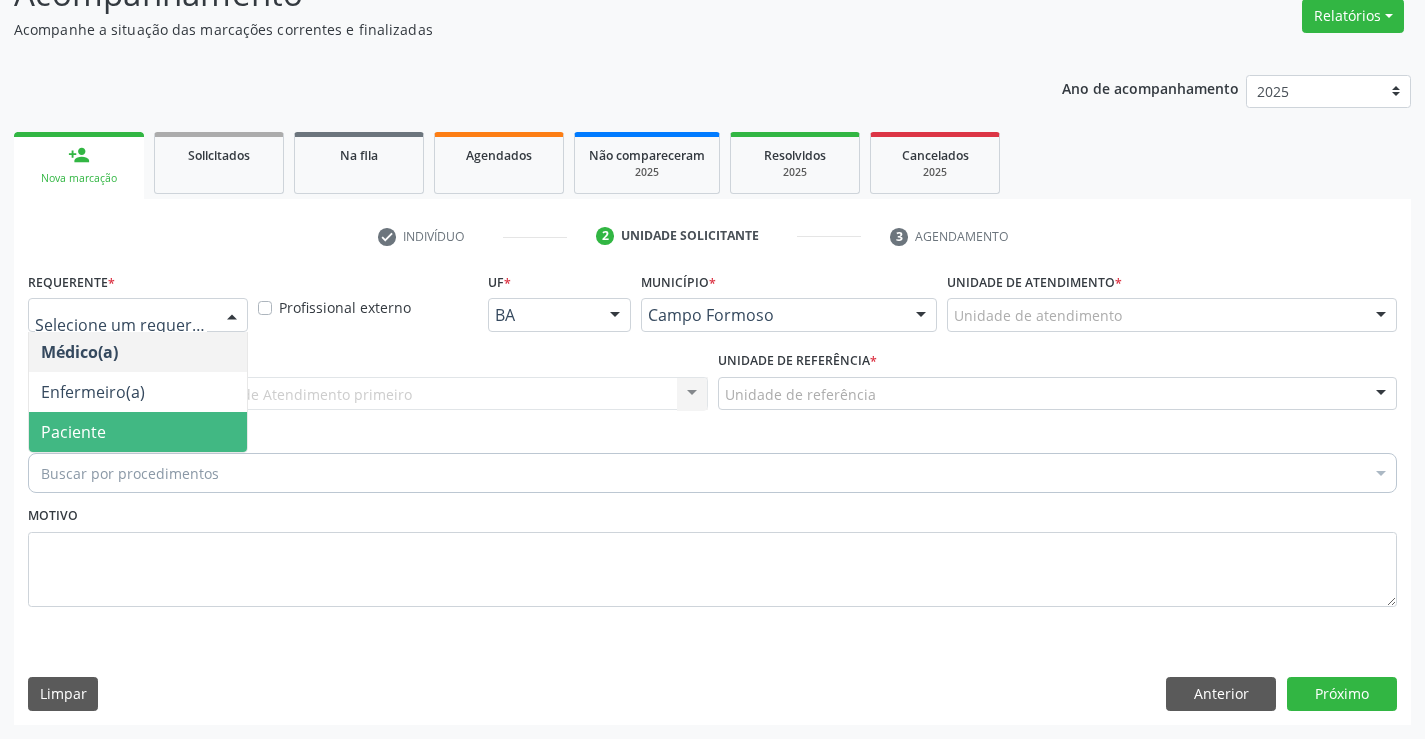 click on "Paciente" at bounding box center (73, 432) 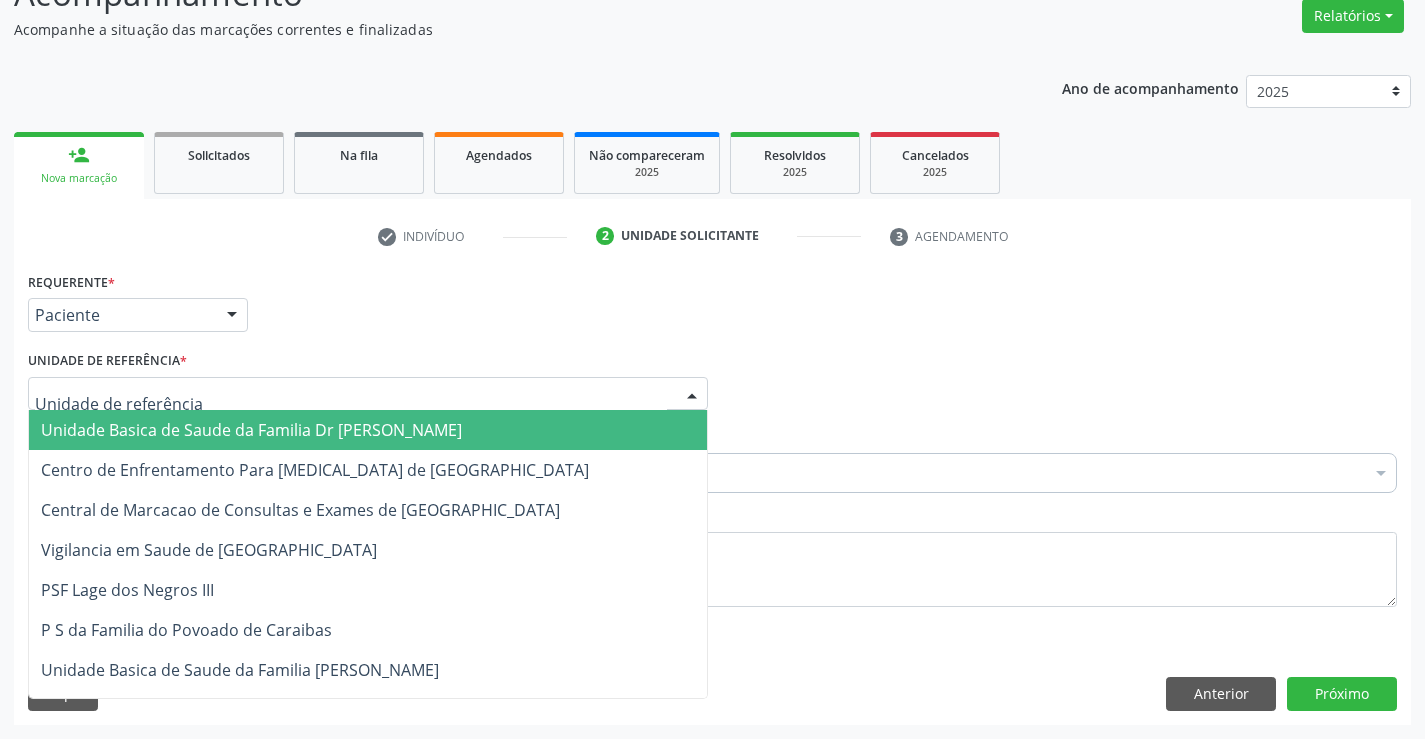 click at bounding box center (368, 394) 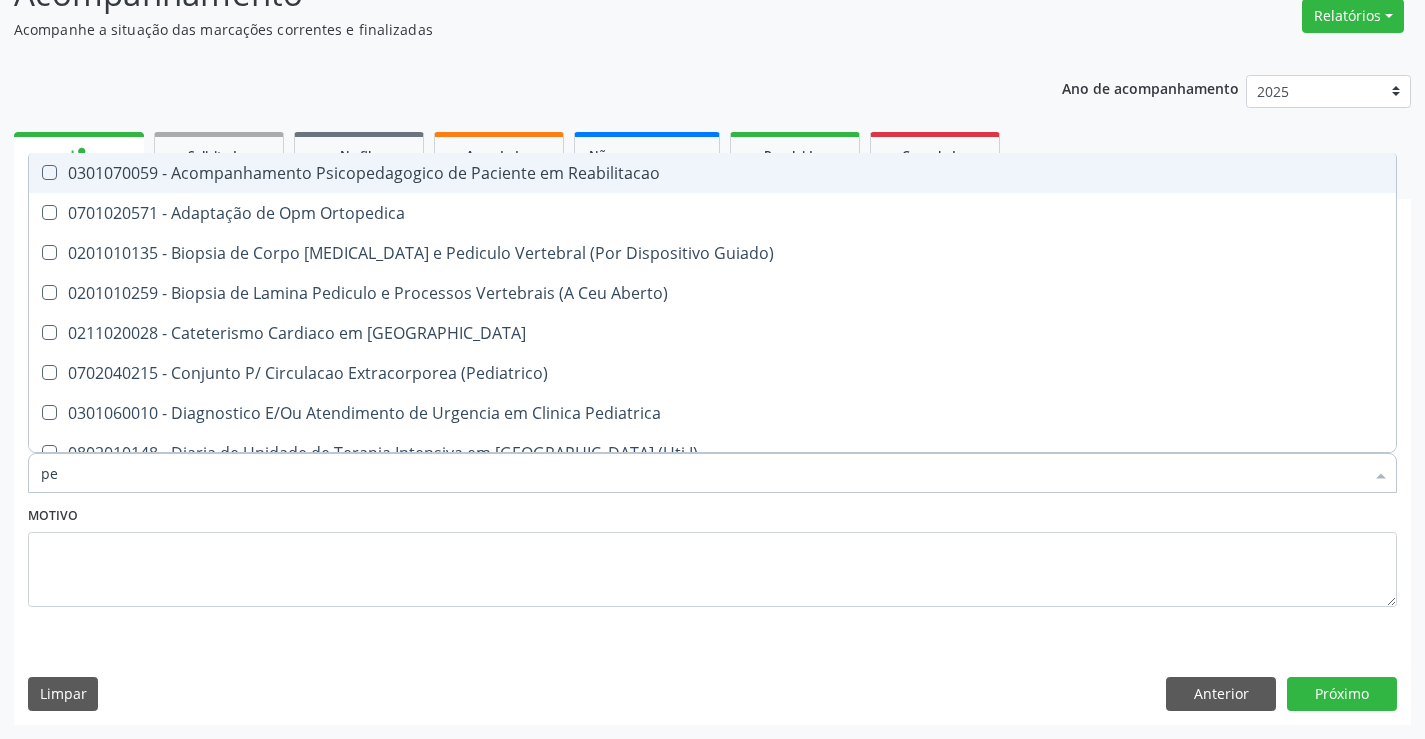 type on "p" 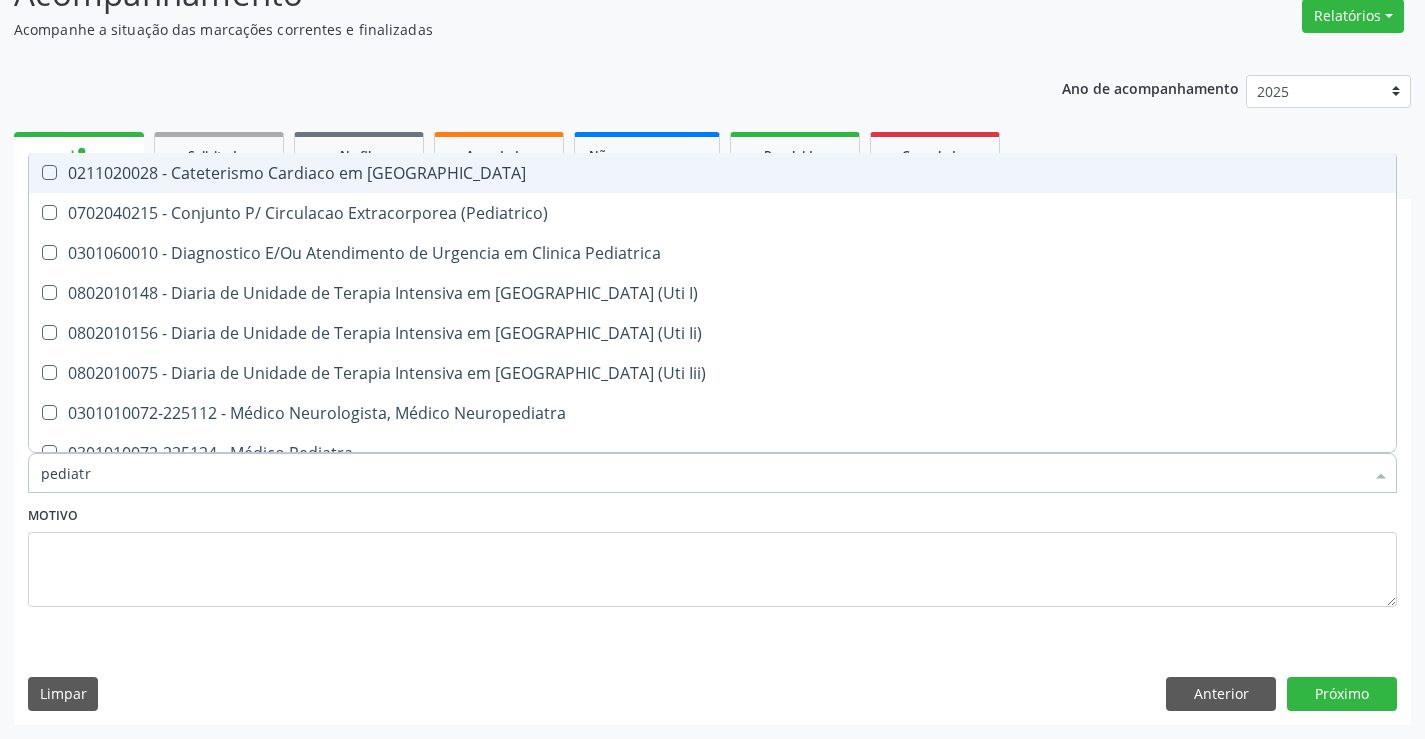 type on "pediatra" 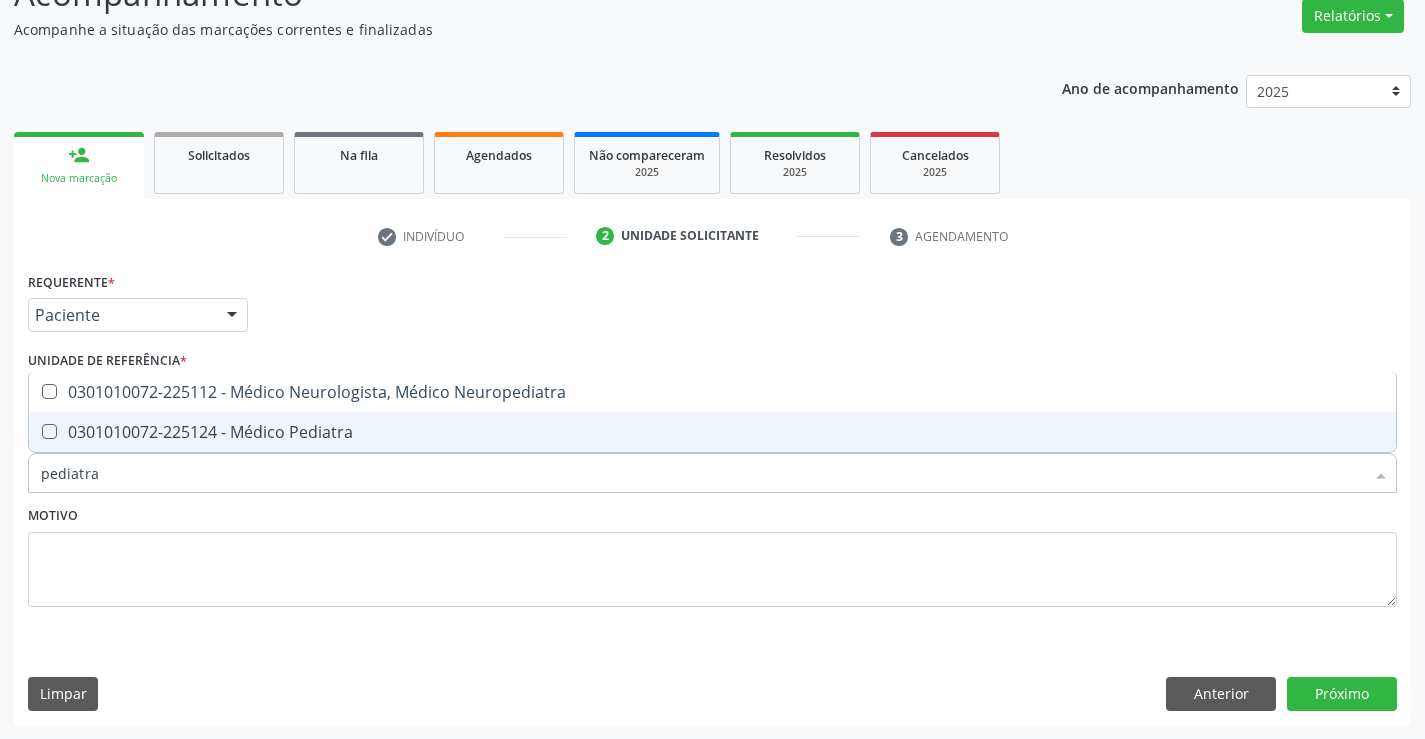 click on "0301010072-225124 - Médico Pediatra" at bounding box center (712, 432) 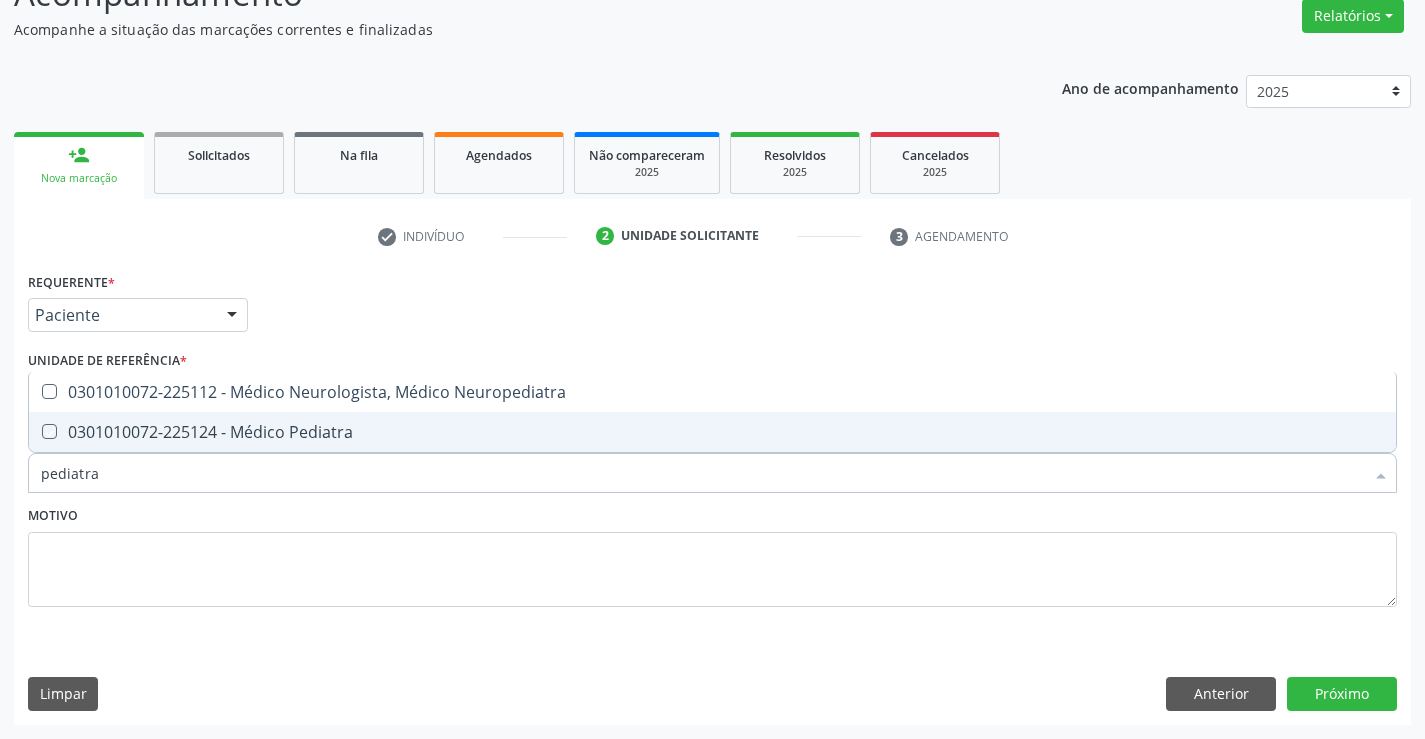 checkbox on "true" 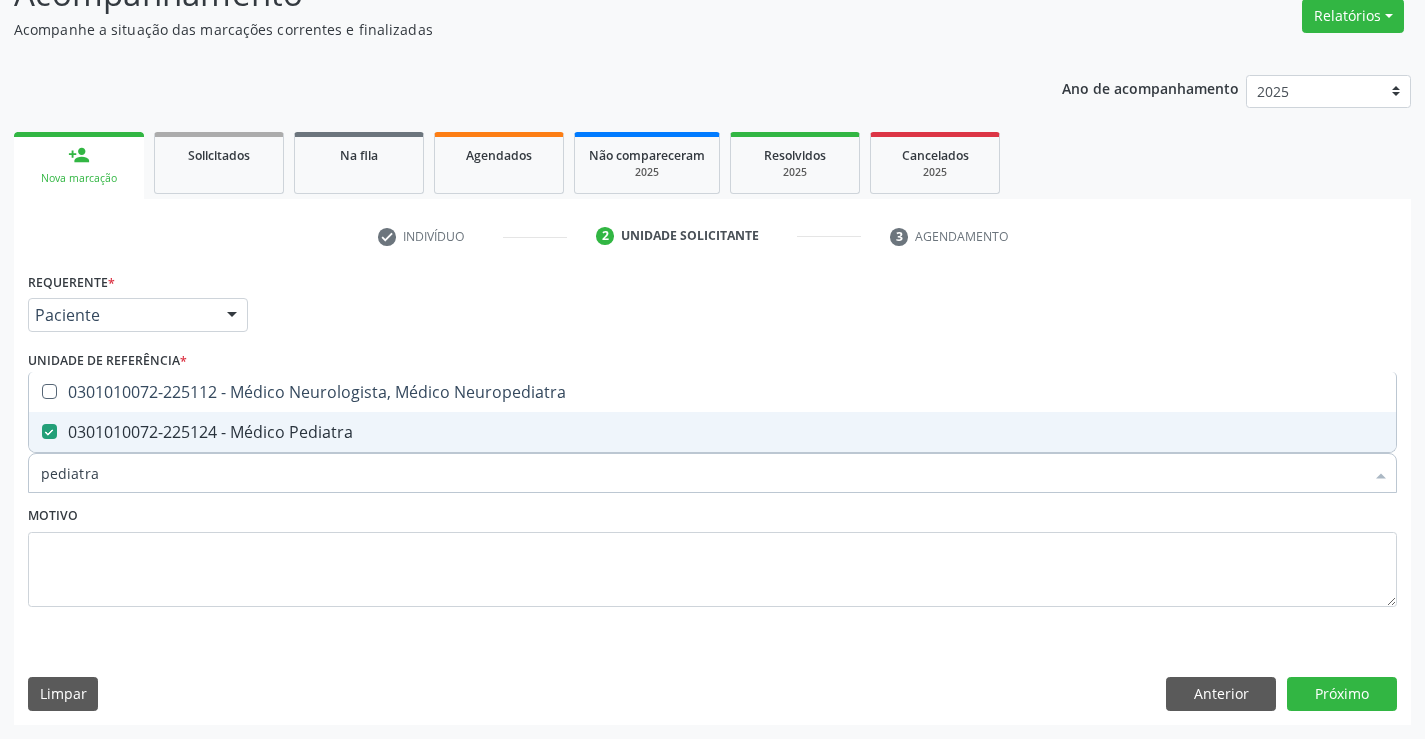 click on "Motivo" at bounding box center [712, 554] 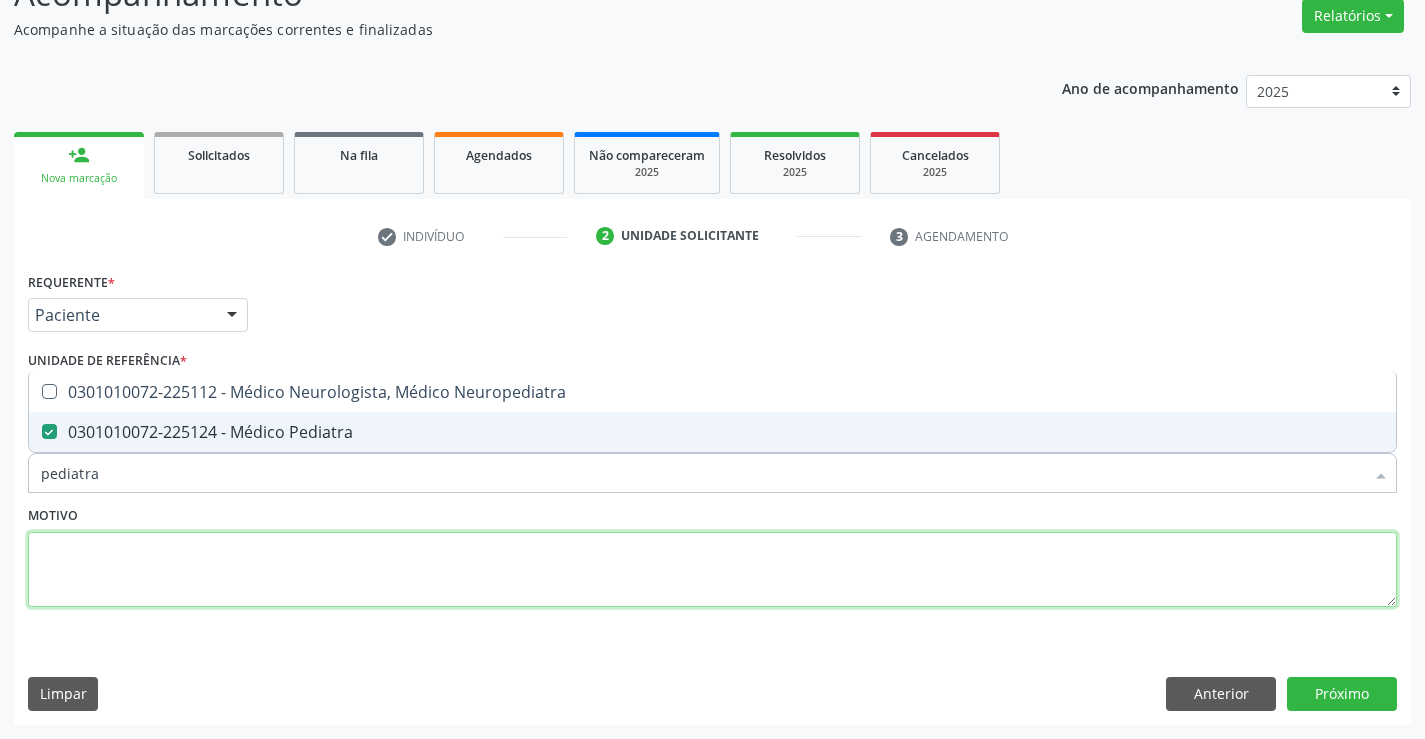 click at bounding box center (712, 570) 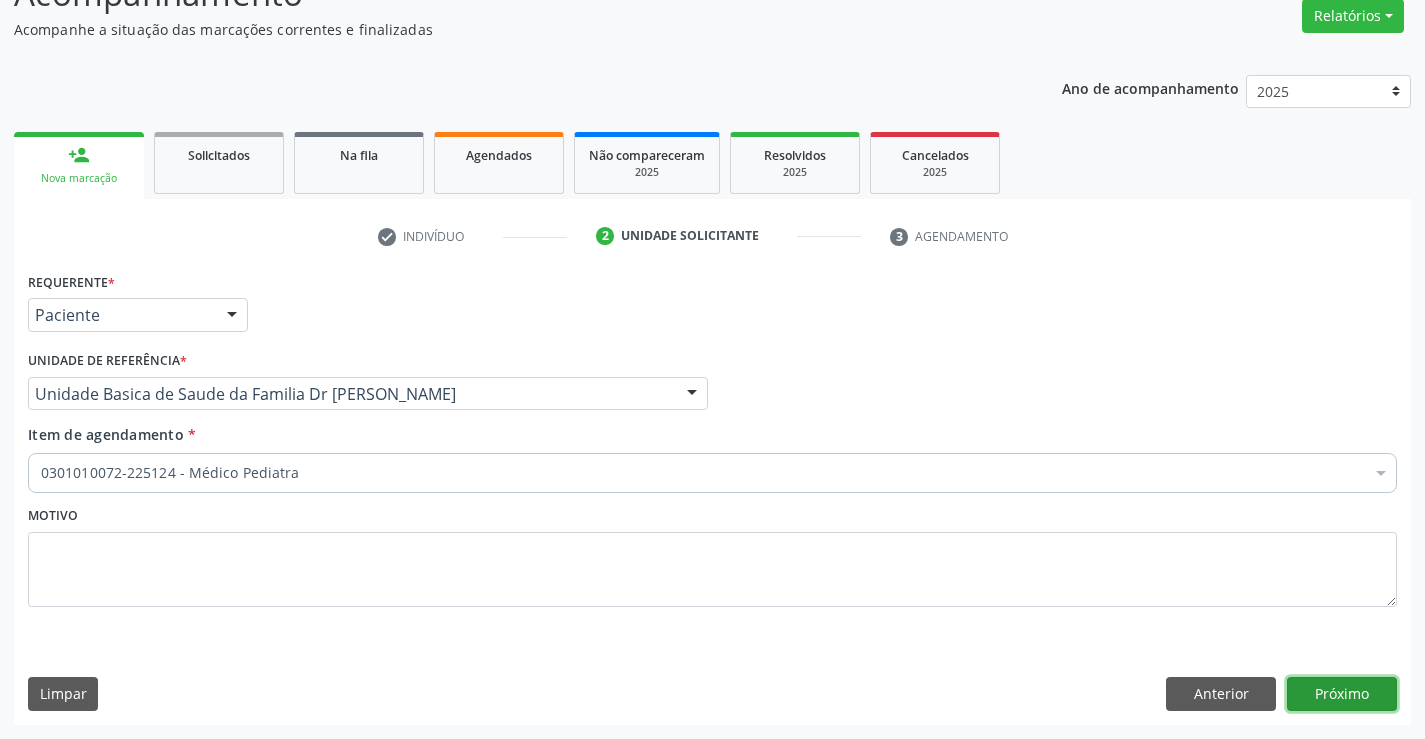 click on "Próximo" at bounding box center (1342, 694) 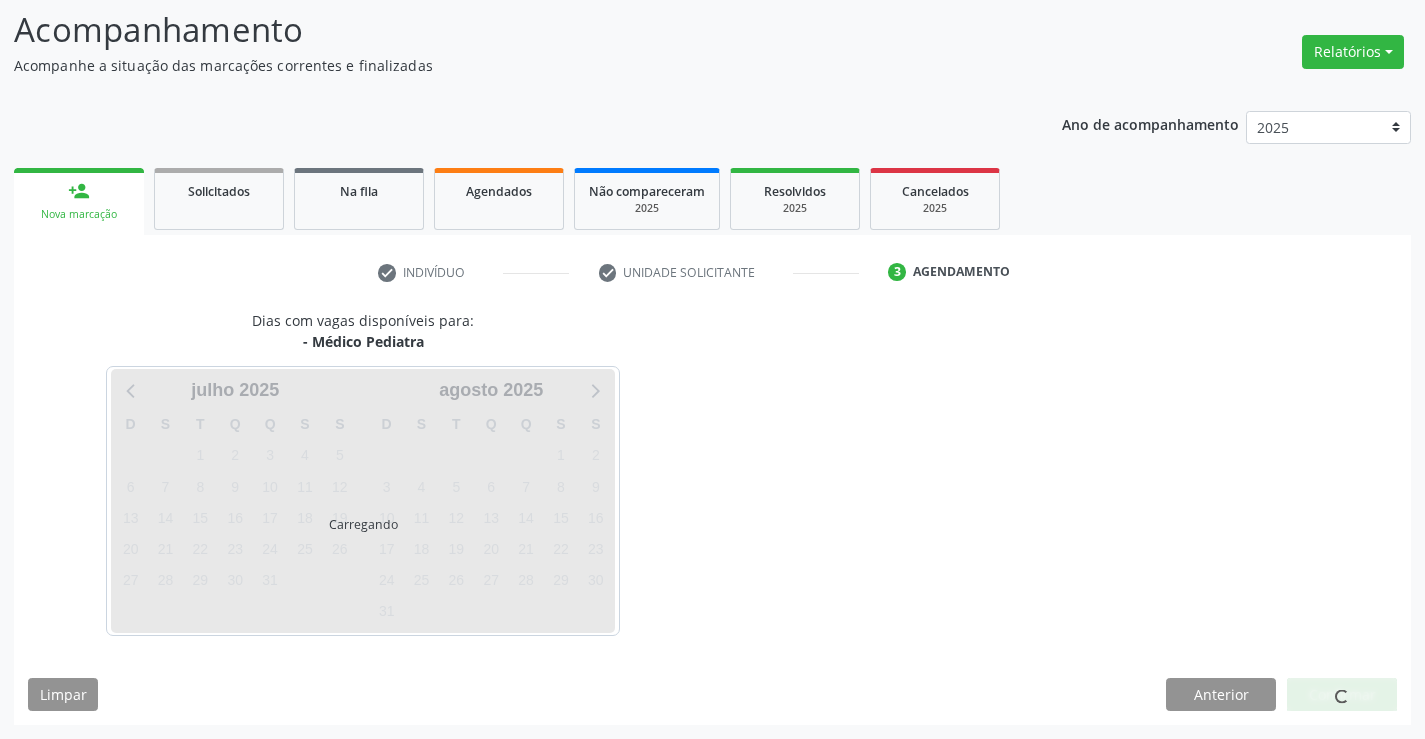 scroll, scrollTop: 131, scrollLeft: 0, axis: vertical 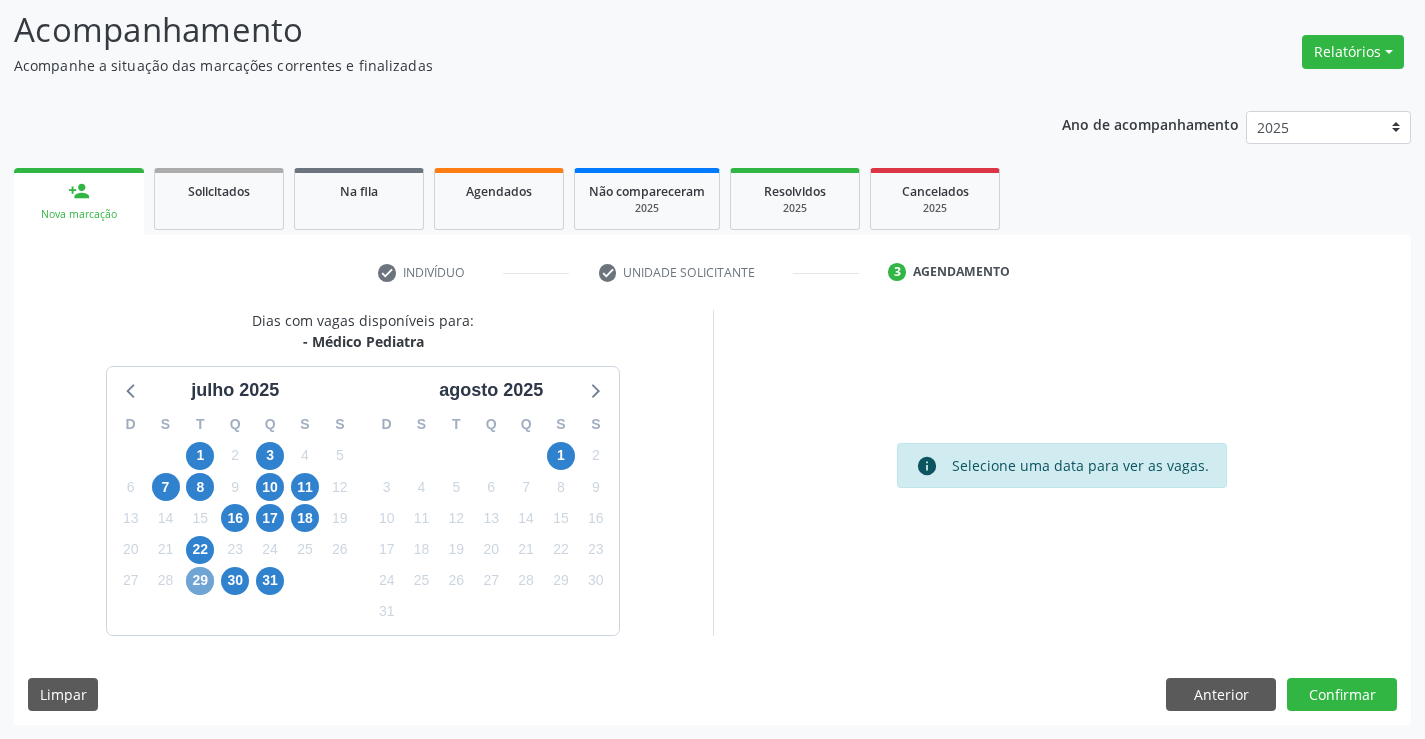 click on "29" at bounding box center [200, 581] 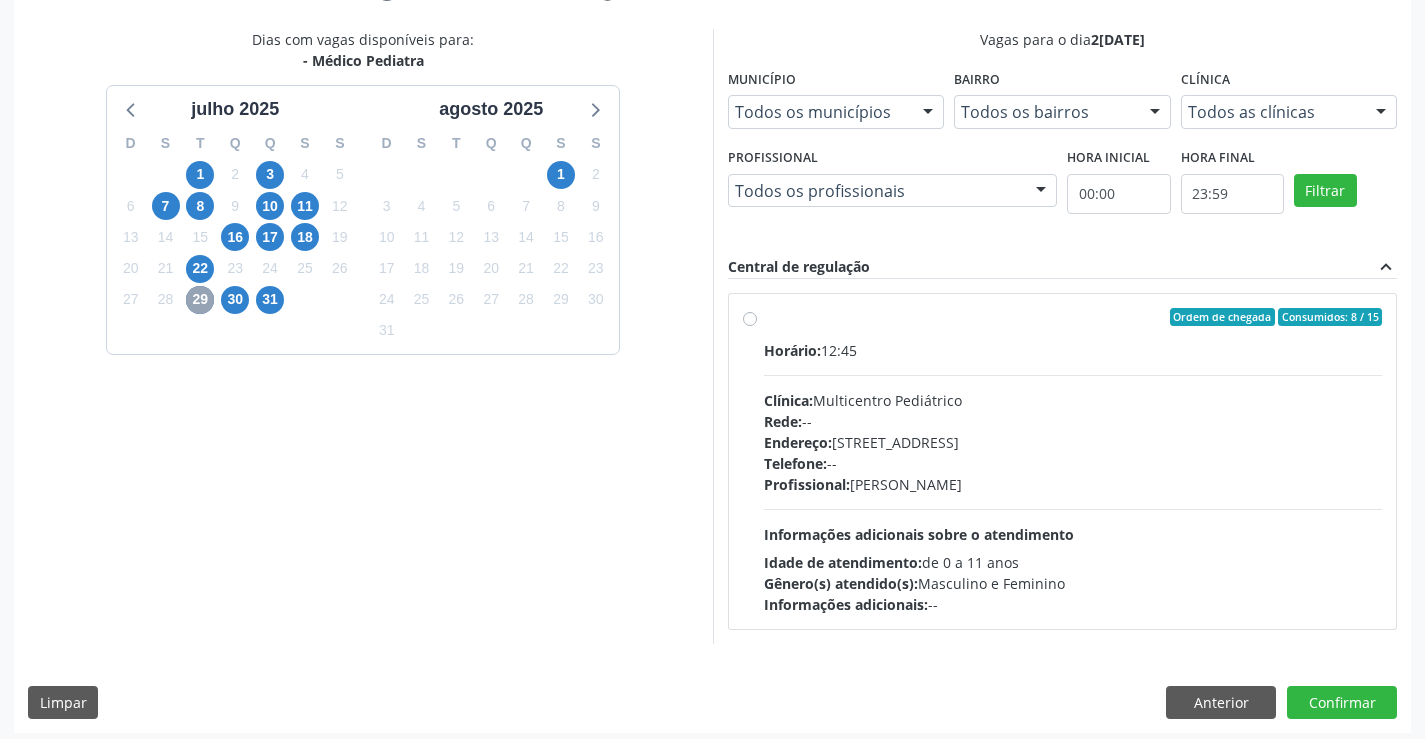 scroll, scrollTop: 420, scrollLeft: 0, axis: vertical 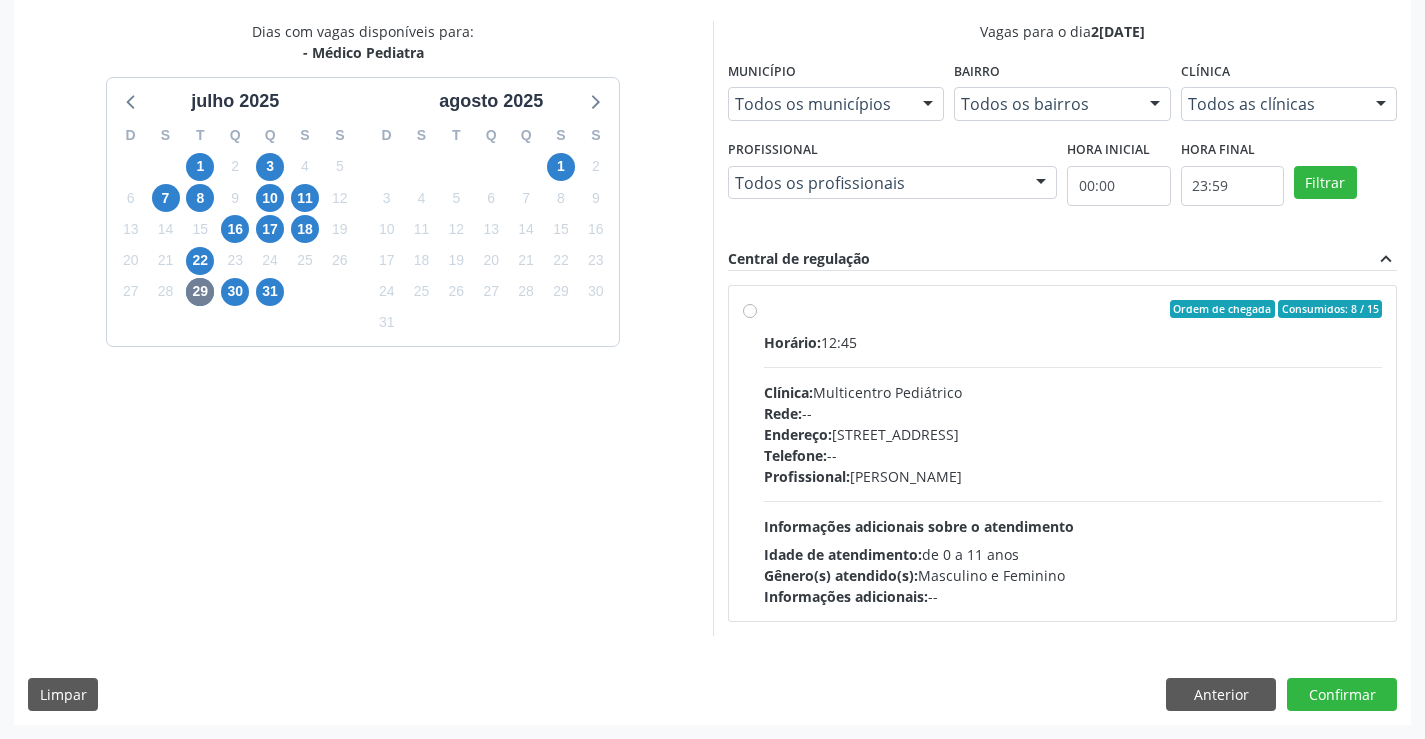 click on "Ordem de chegada
Consumidos: 8 / 15
Horário:   12:45
Clínica:  Multicentro Pediátrico
Rede:
--
Endereço:   [STREET_ADDRESS]
Telefone:   --
Profissional:
[PERSON_NAME]
Informações adicionais sobre o atendimento
Idade de atendimento:
de 0 a 11 anos
Gênero(s) atendido(s):
Masculino e Feminino
Informações adicionais:
--" at bounding box center [1073, 453] 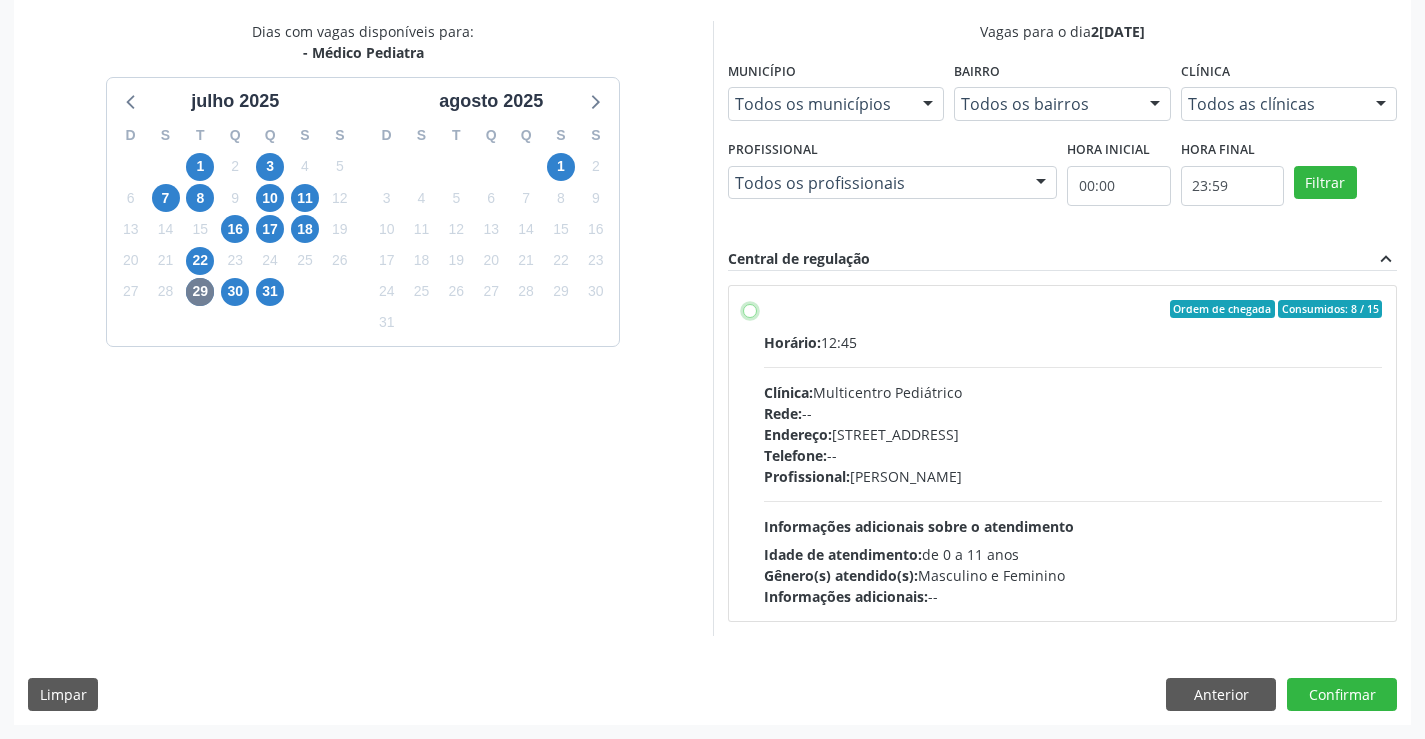 click on "Ordem de chegada
Consumidos: 8 / 15
Horário:   12:45
Clínica:  Multicentro Pediátrico
Rede:
--
Endereço:   [STREET_ADDRESS]
Telefone:   --
Profissional:
[PERSON_NAME]
Informações adicionais sobre o atendimento
Idade de atendimento:
de 0 a 11 anos
Gênero(s) atendido(s):
Masculino e Feminino
Informações adicionais:
--" at bounding box center (750, 309) 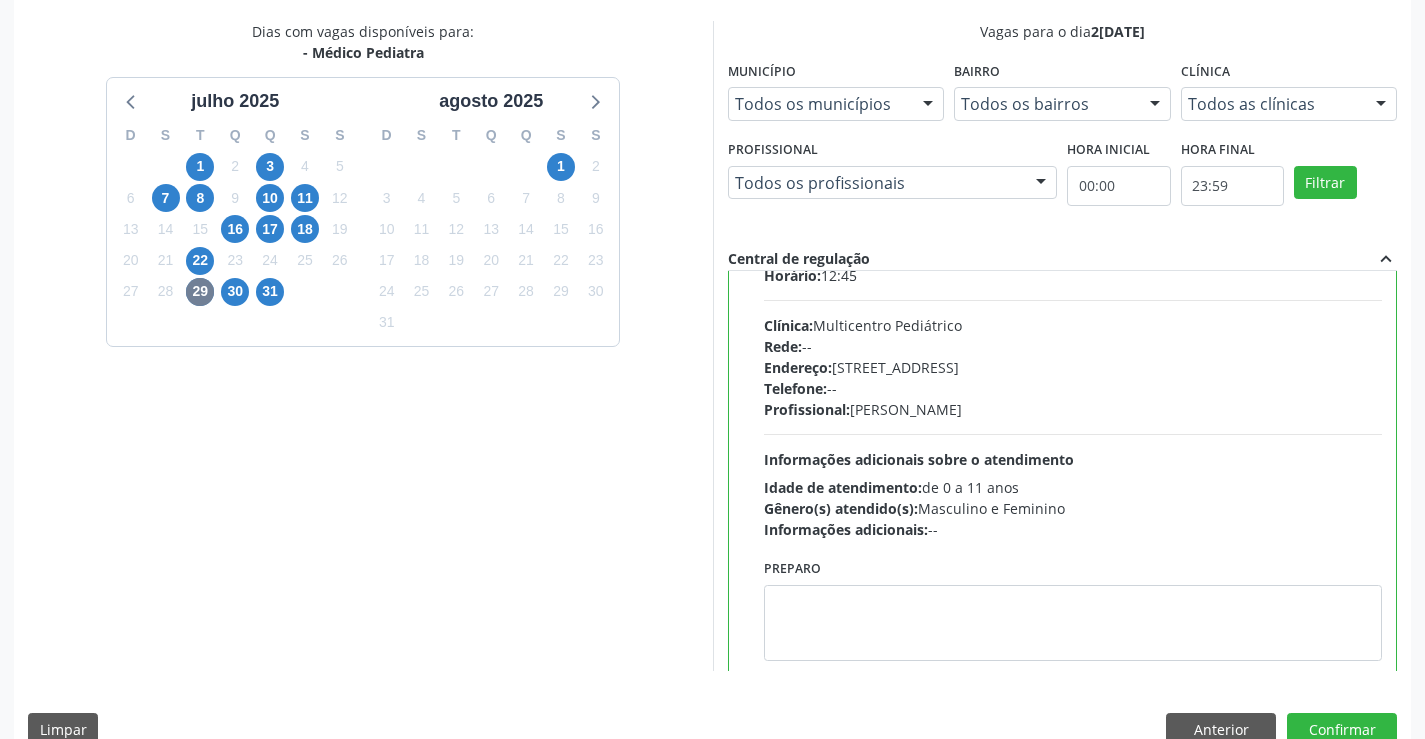 scroll, scrollTop: 99, scrollLeft: 0, axis: vertical 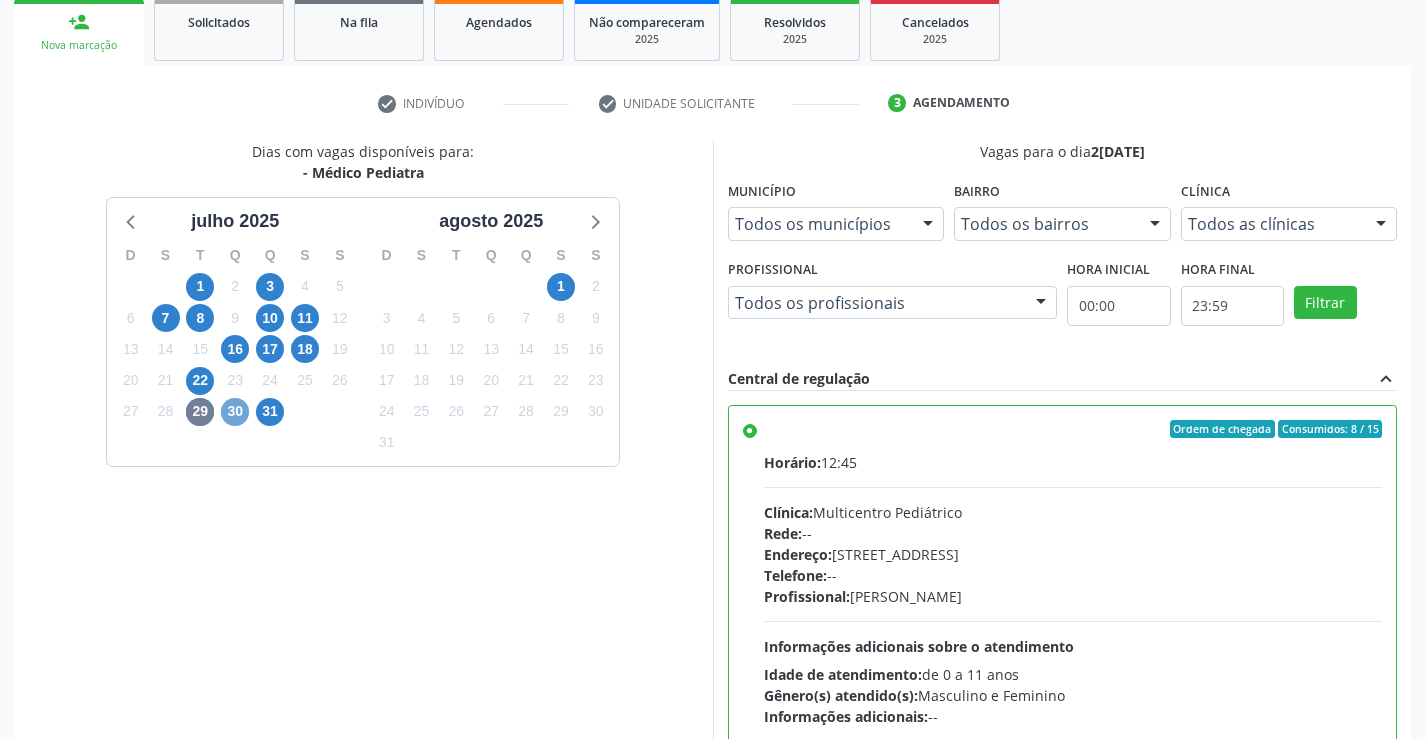click on "30" at bounding box center [235, 412] 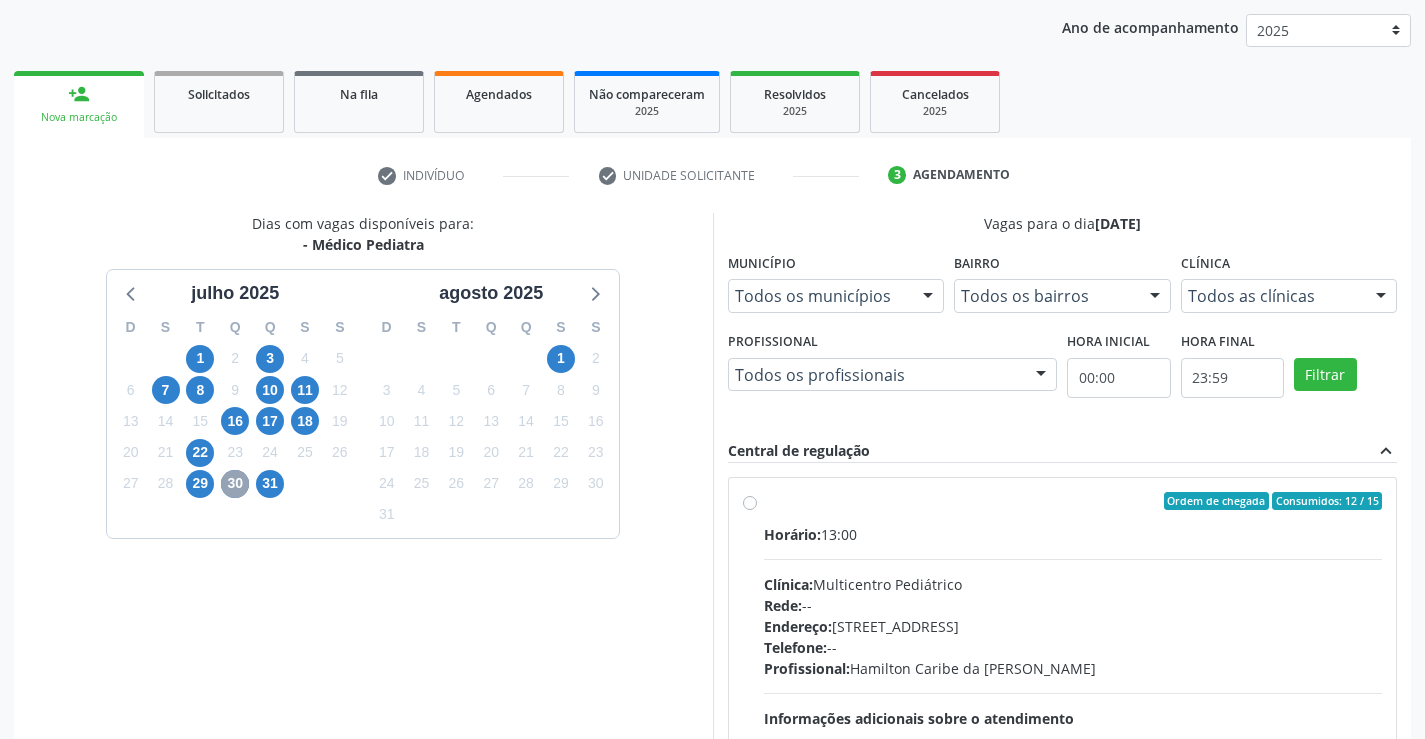 scroll, scrollTop: 220, scrollLeft: 0, axis: vertical 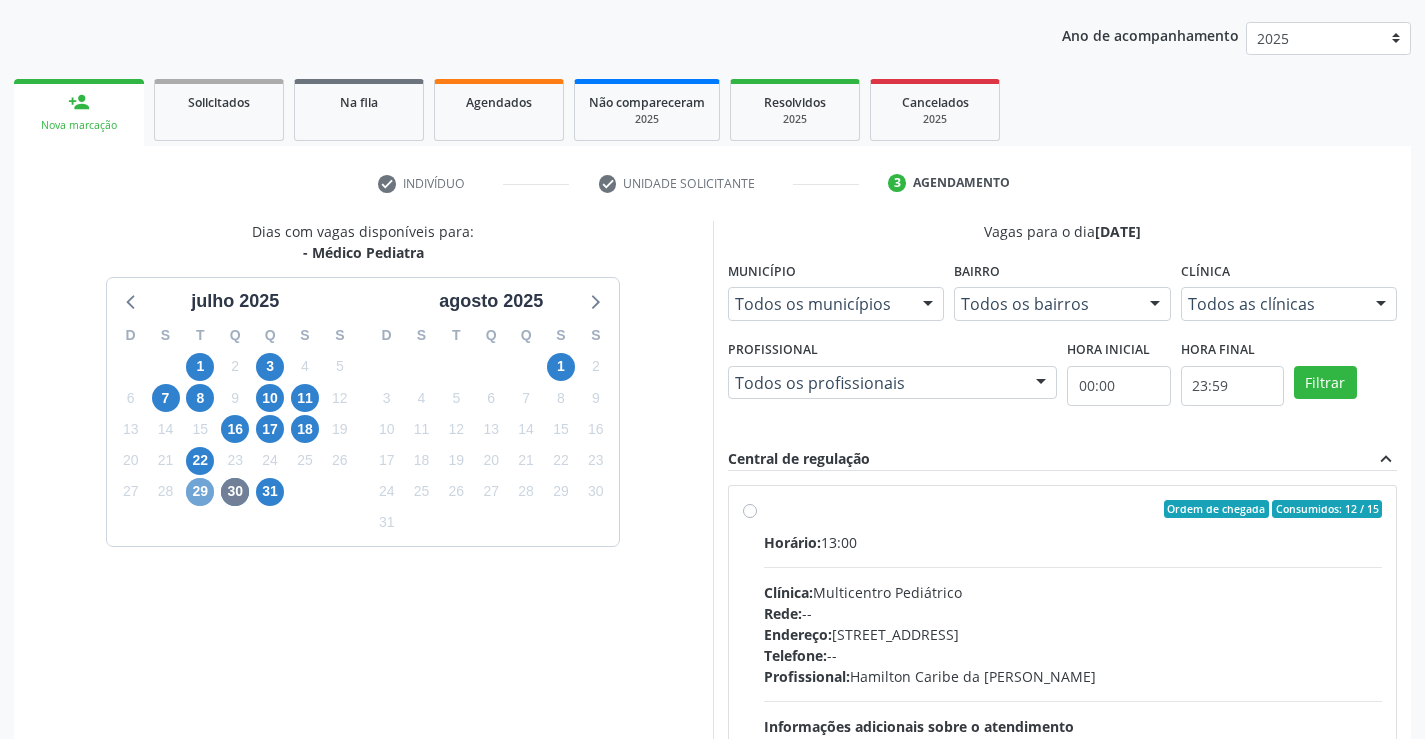 click on "29" at bounding box center (200, 492) 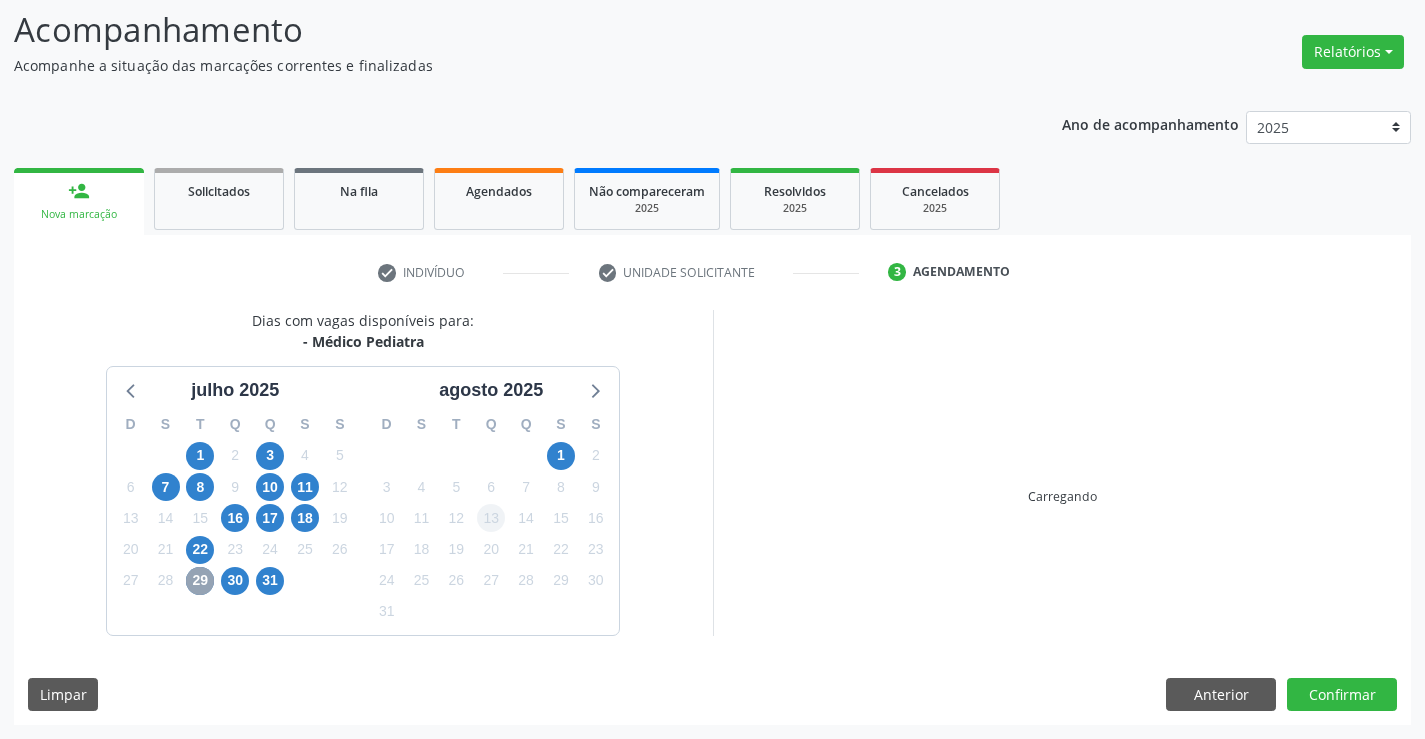 scroll, scrollTop: 220, scrollLeft: 0, axis: vertical 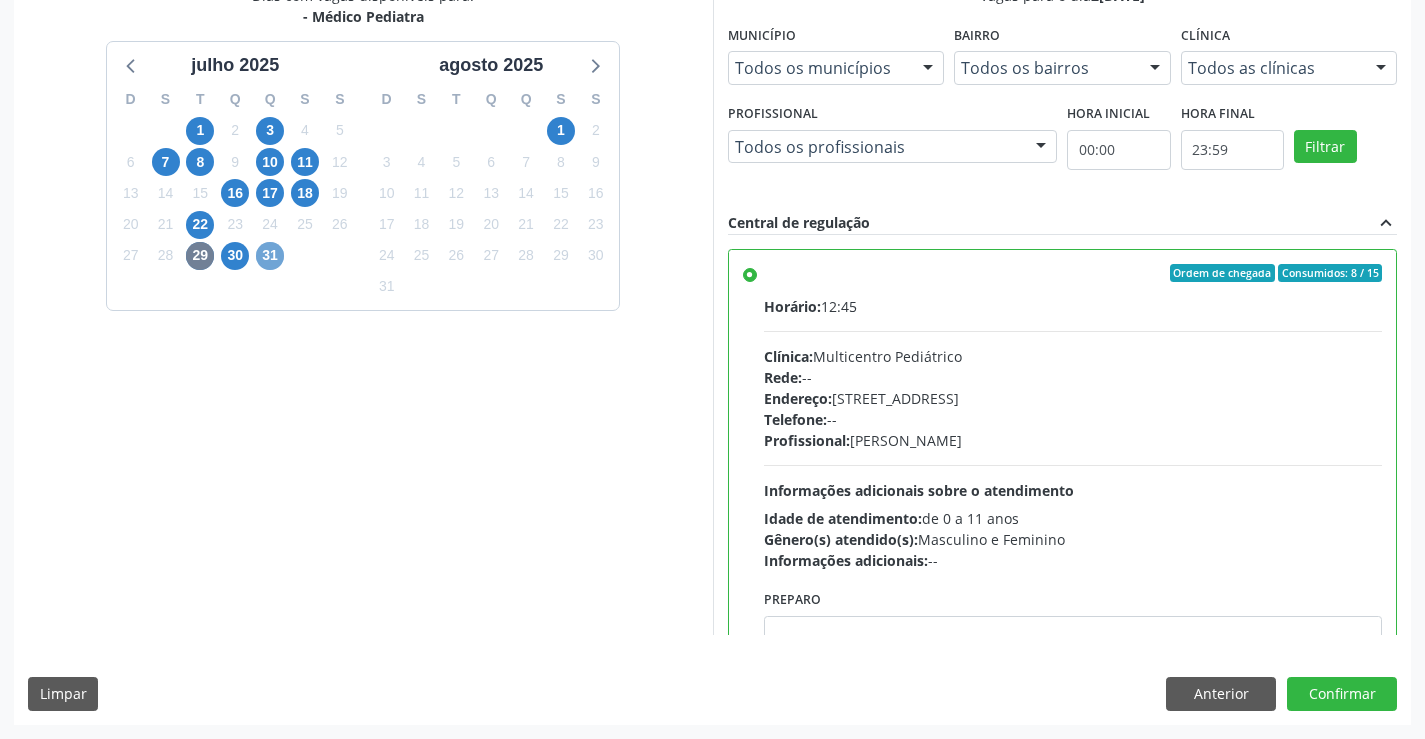 click on "31" at bounding box center [270, 256] 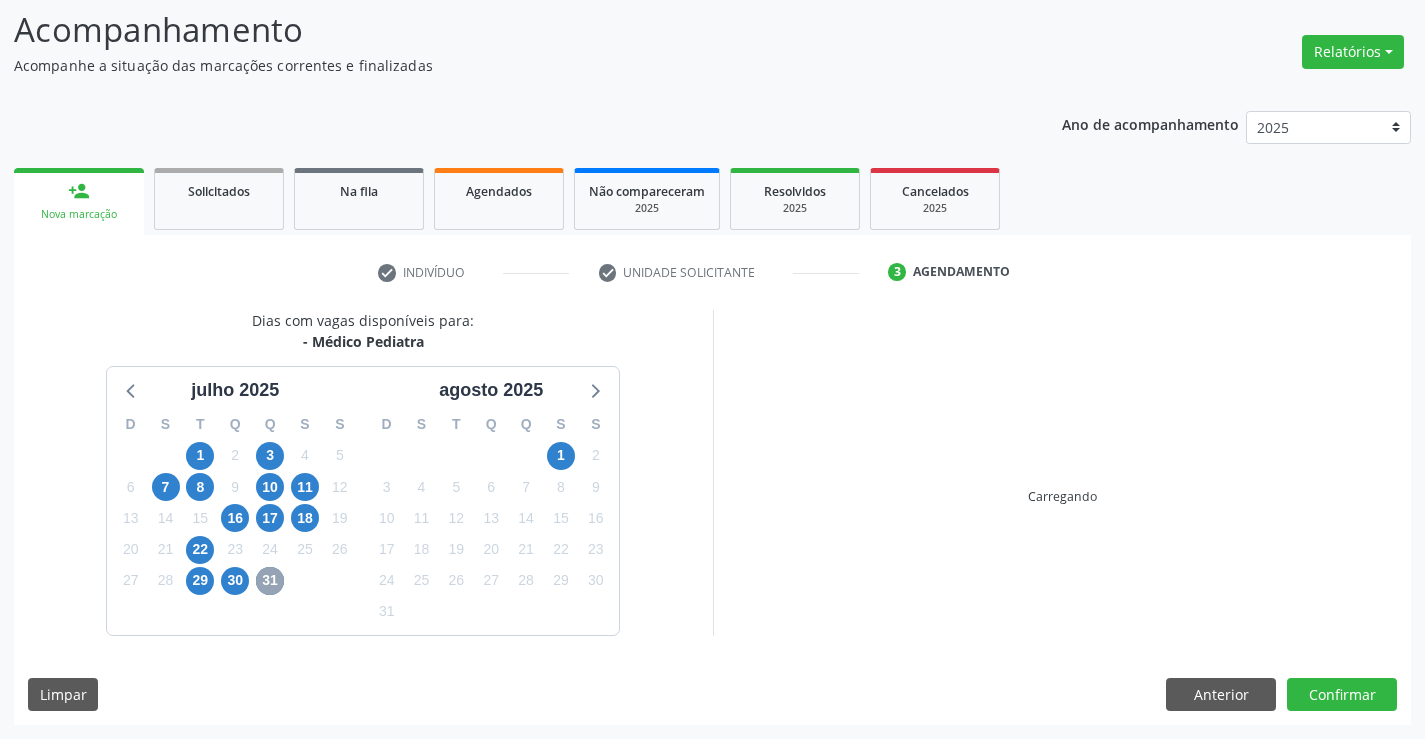 scroll, scrollTop: 456, scrollLeft: 0, axis: vertical 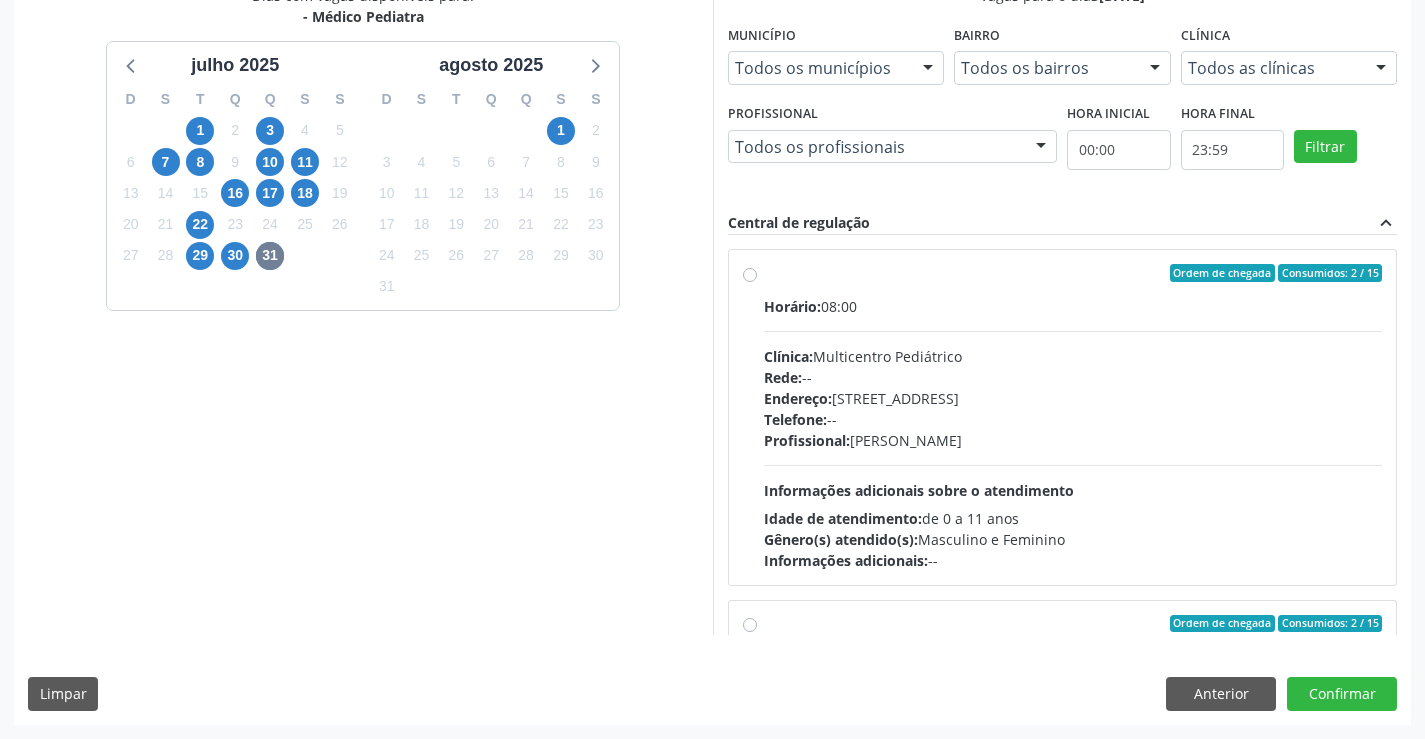 click on "Ordem de chegada
Consumidos: 2 / 15
Horário:   08:00
Clínica:  Multicentro Pediátrico
Rede:
--
Endereço:   [STREET_ADDRESS]
Telefone:   --
Profissional:
[PERSON_NAME]
Informações adicionais sobre o atendimento
Idade de atendimento:
de 0 a 11 anos
Gênero(s) atendido(s):
Masculino e Feminino
Informações adicionais:
--" at bounding box center (1063, 417) 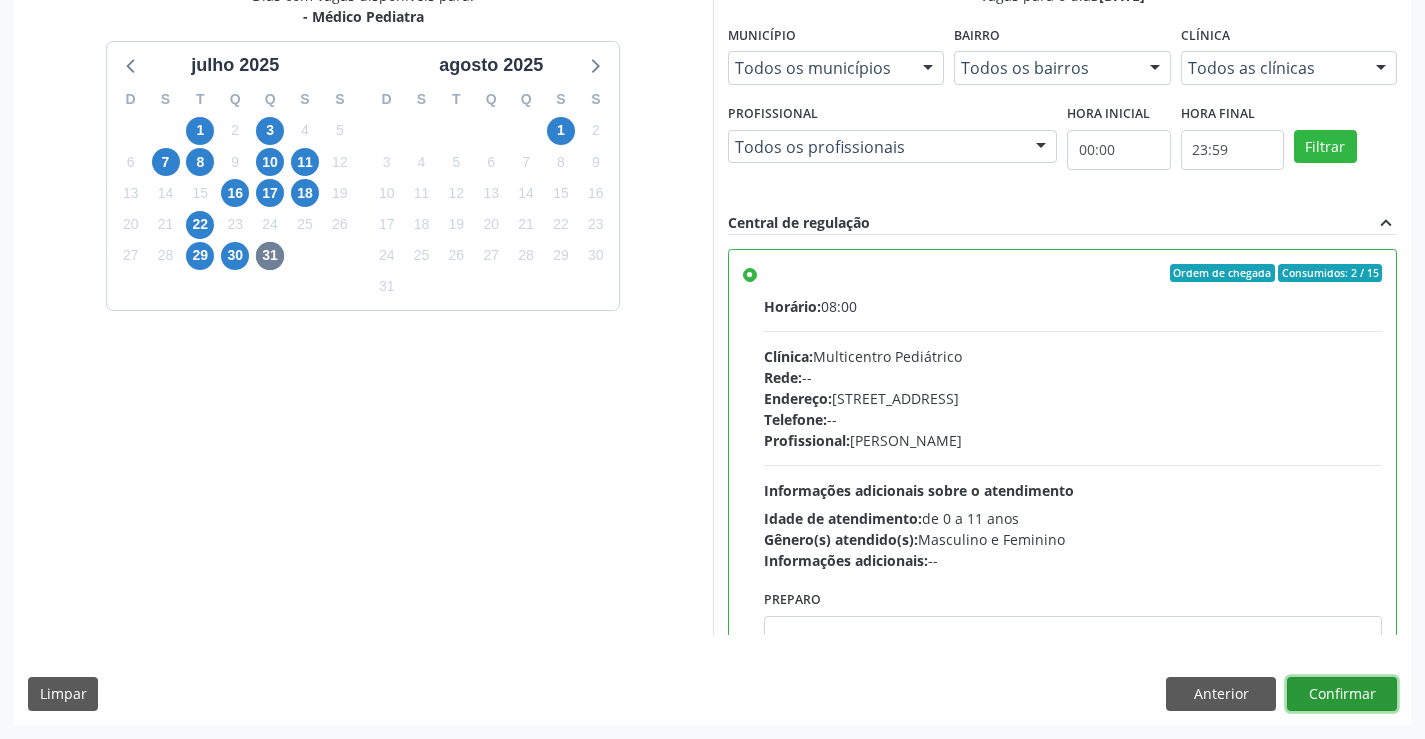 click on "Confirmar" at bounding box center (1342, 694) 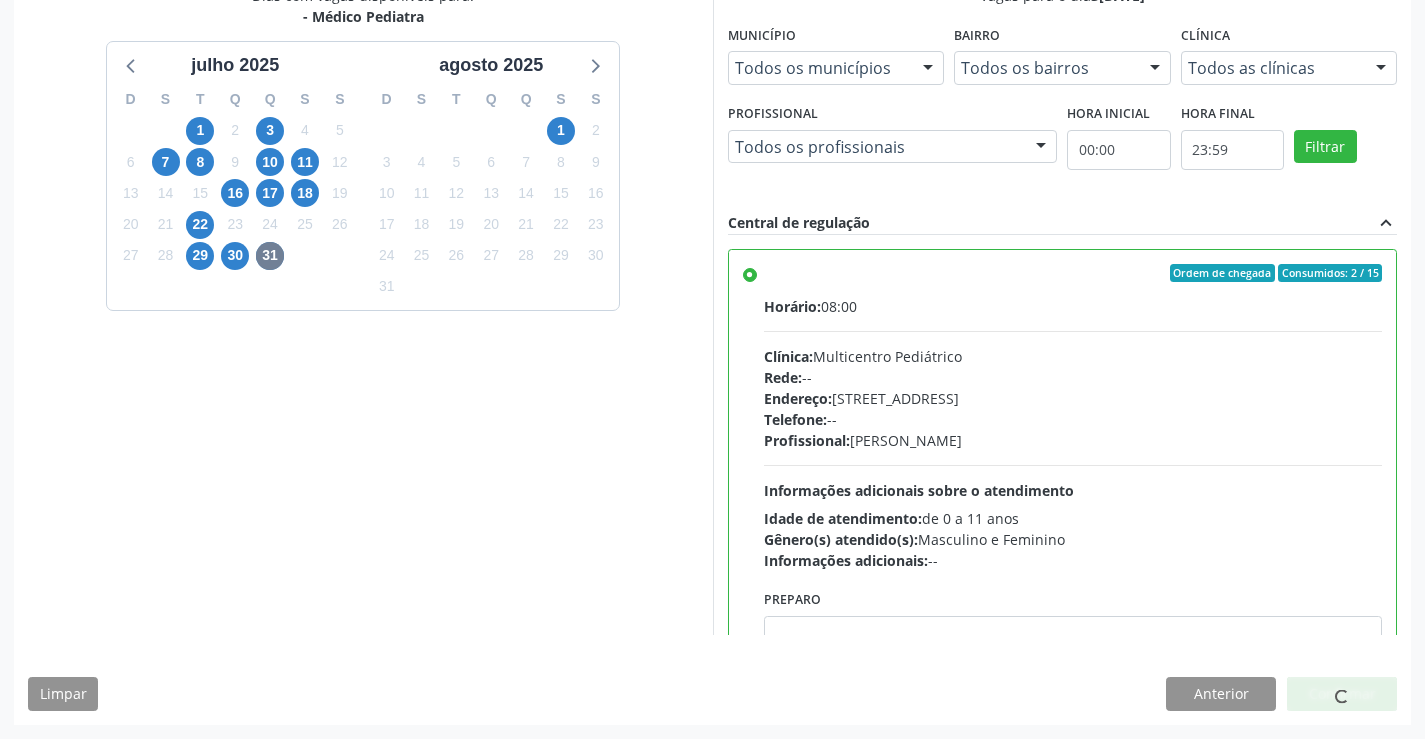scroll, scrollTop: 0, scrollLeft: 0, axis: both 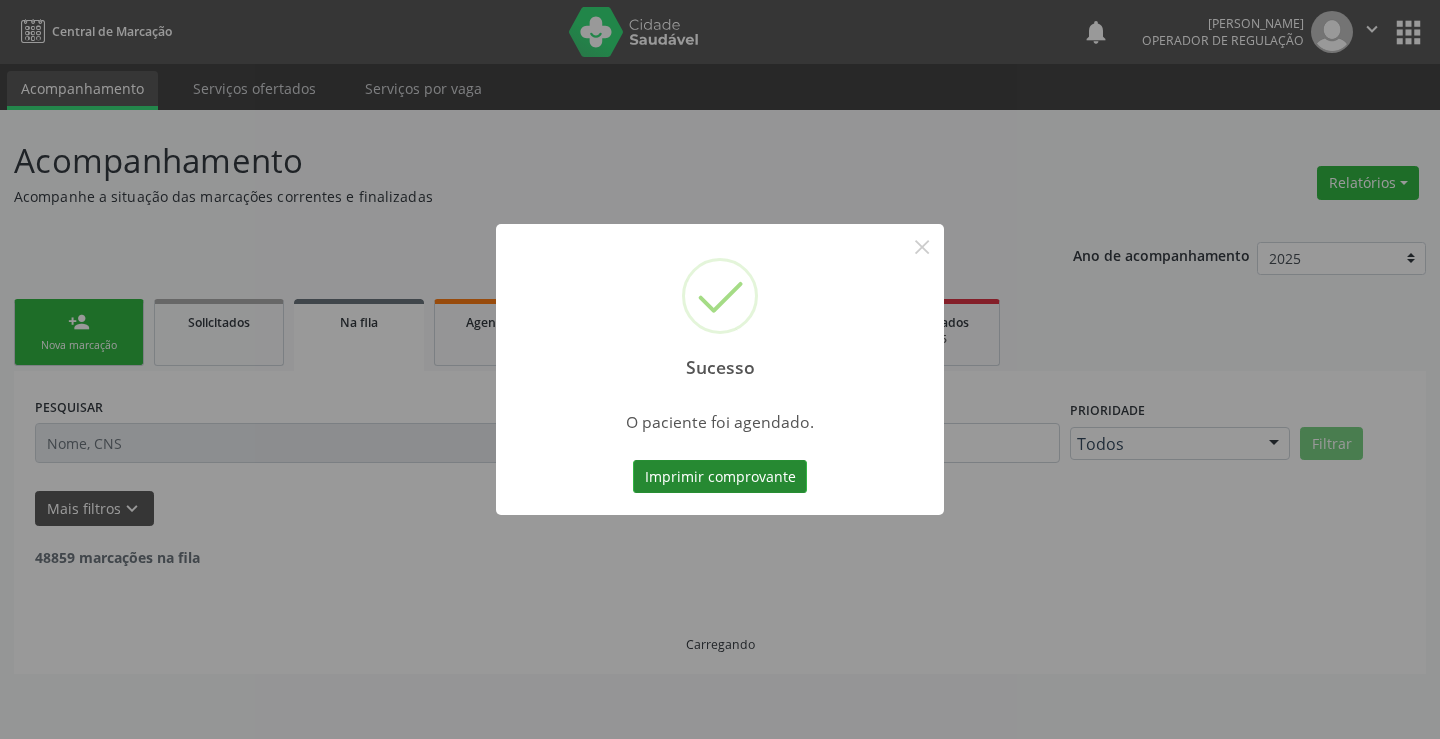 click on "Imprimir comprovante" at bounding box center [720, 477] 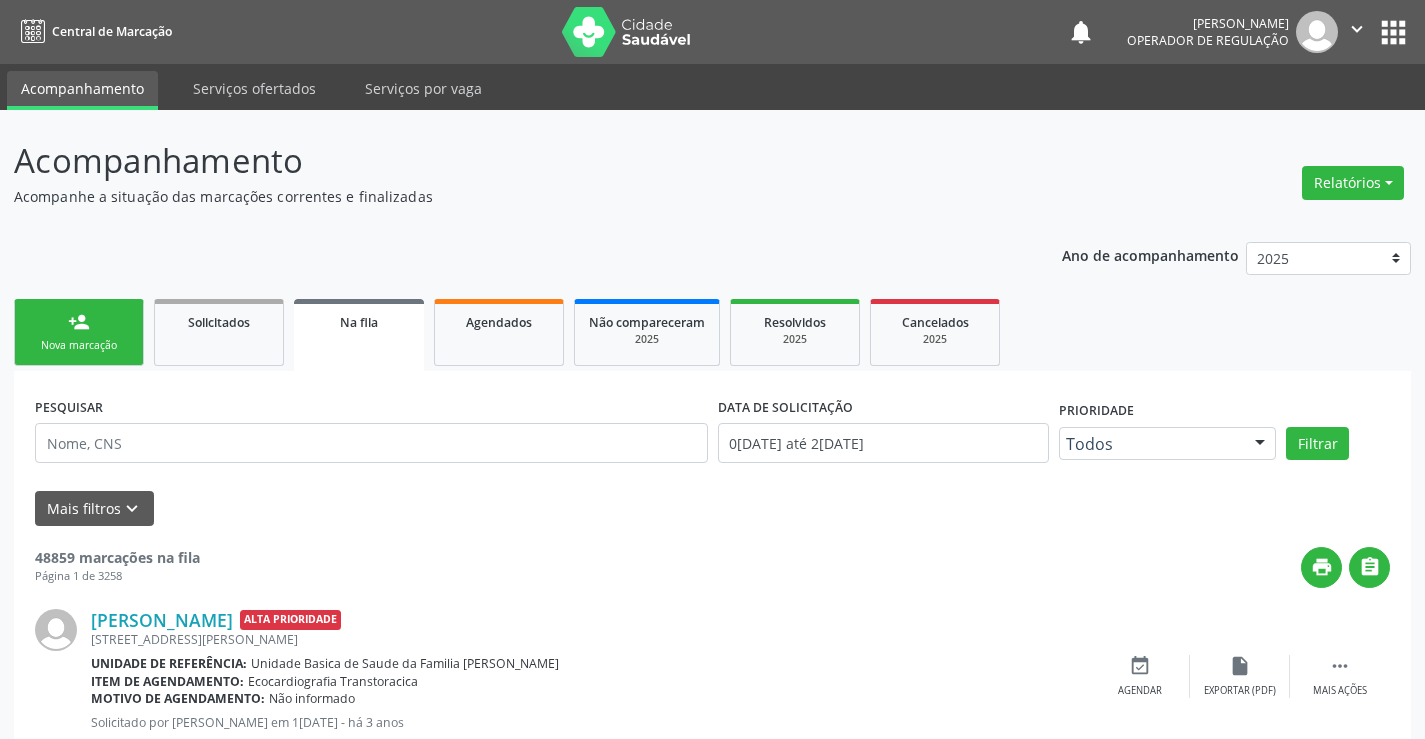 click on "Nova marcação" at bounding box center [79, 345] 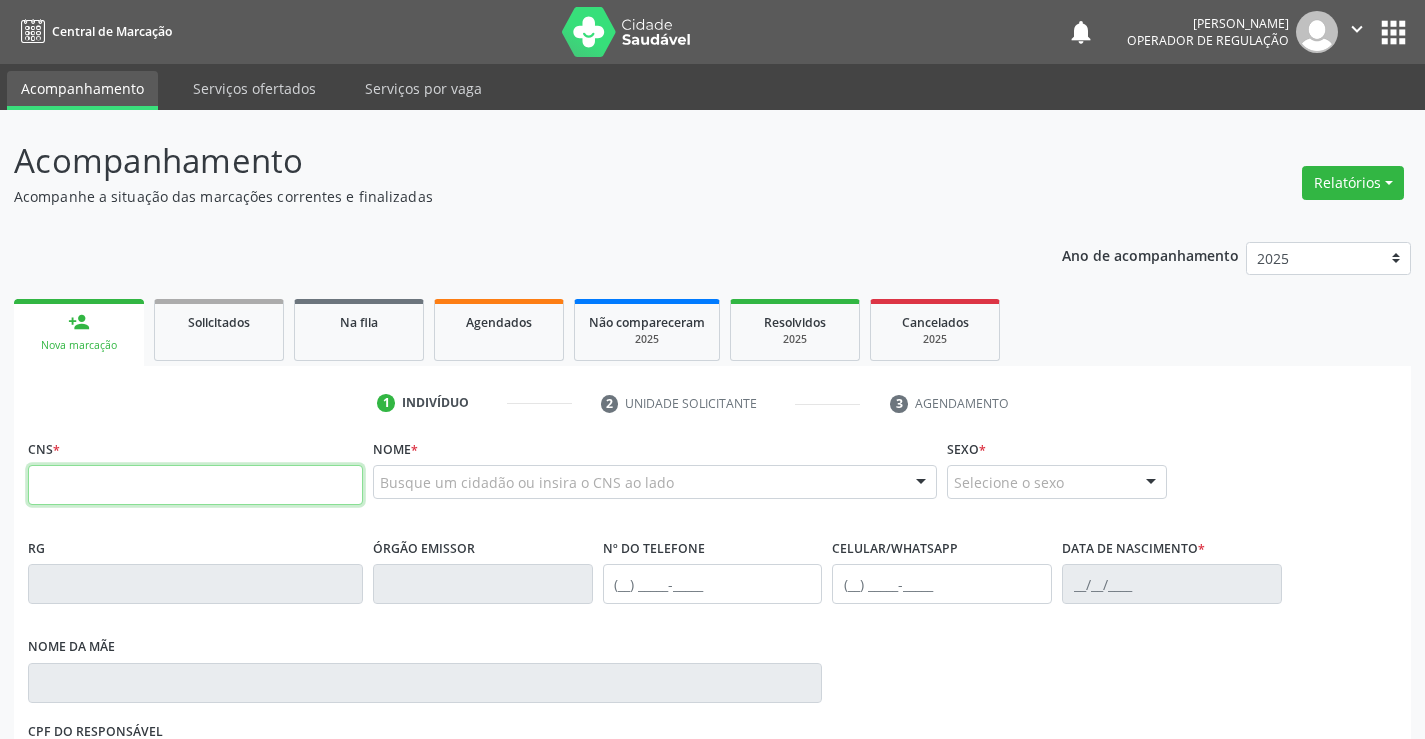 drag, startPoint x: 151, startPoint y: 486, endPoint x: 681, endPoint y: 482, distance: 530.0151 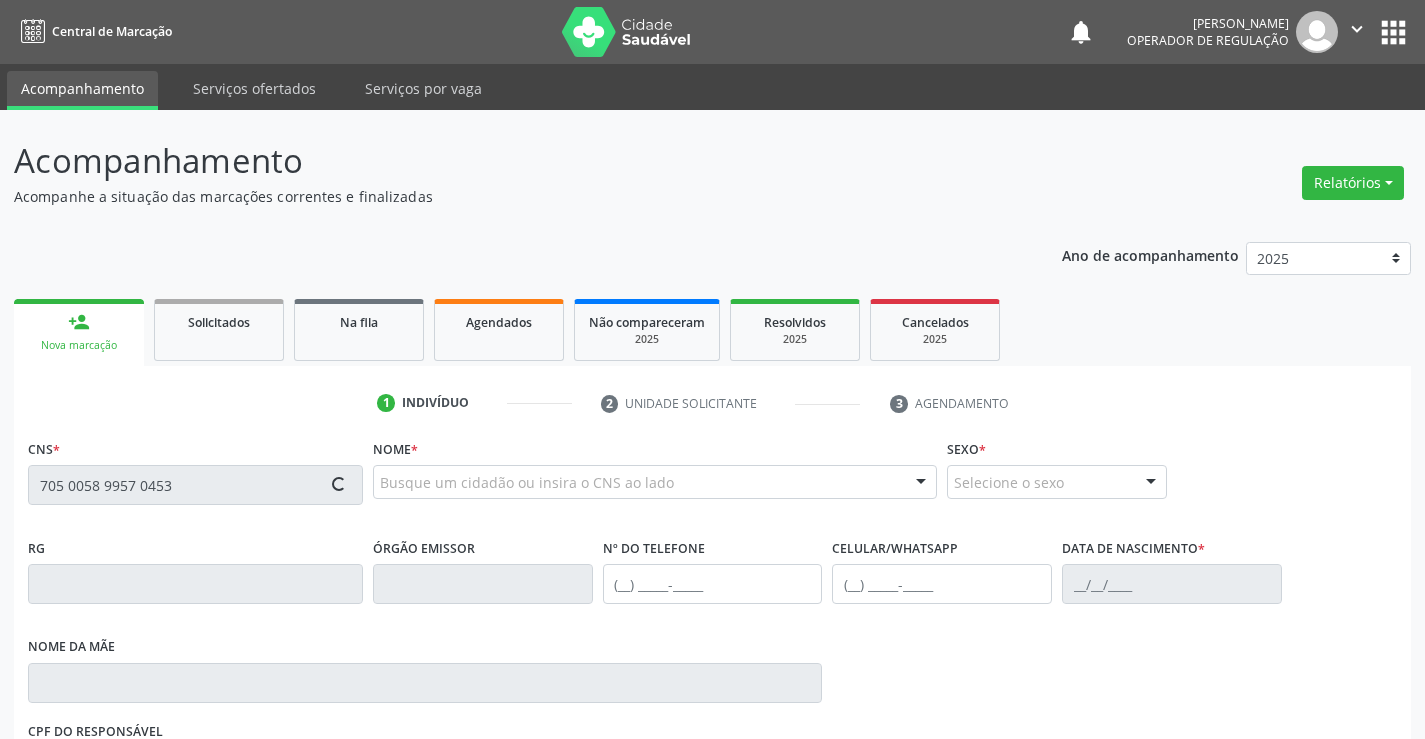 type on "705 0058 9957 0453" 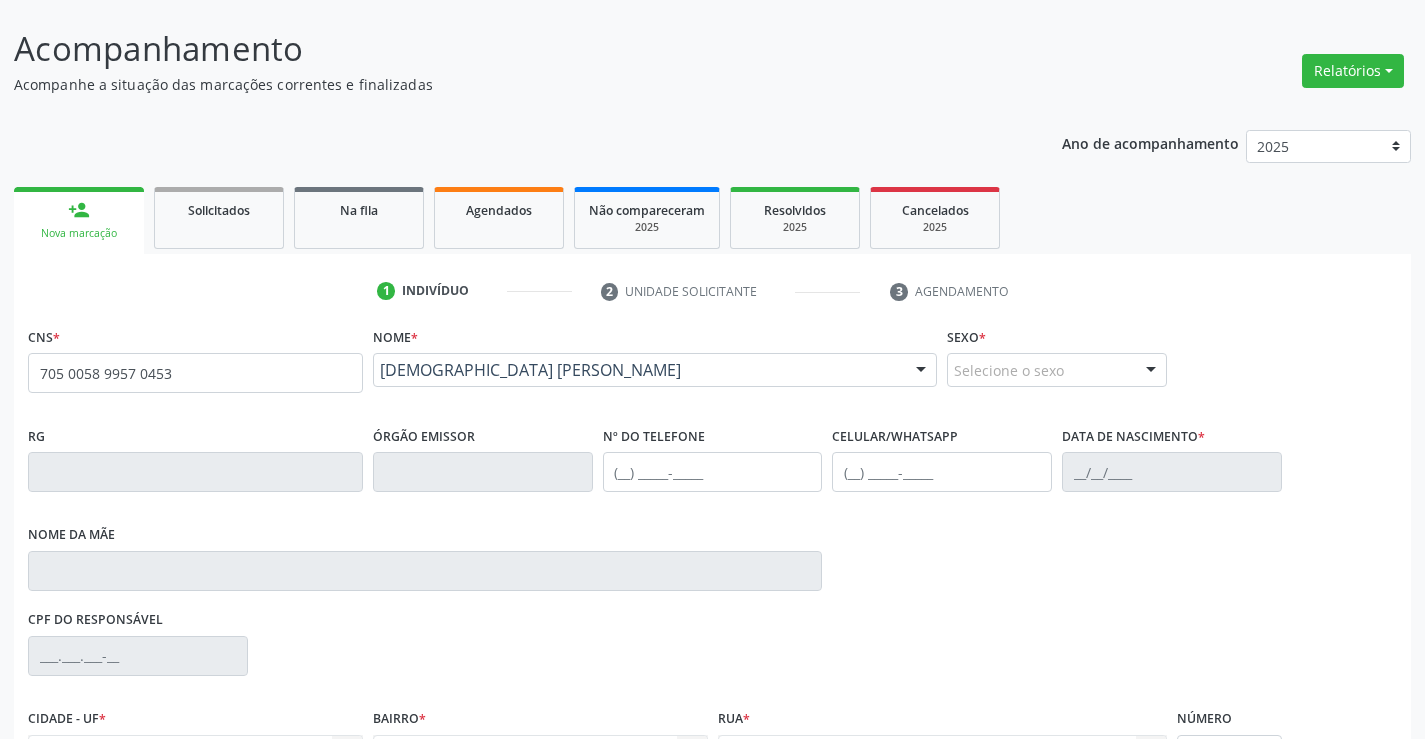scroll, scrollTop: 200, scrollLeft: 0, axis: vertical 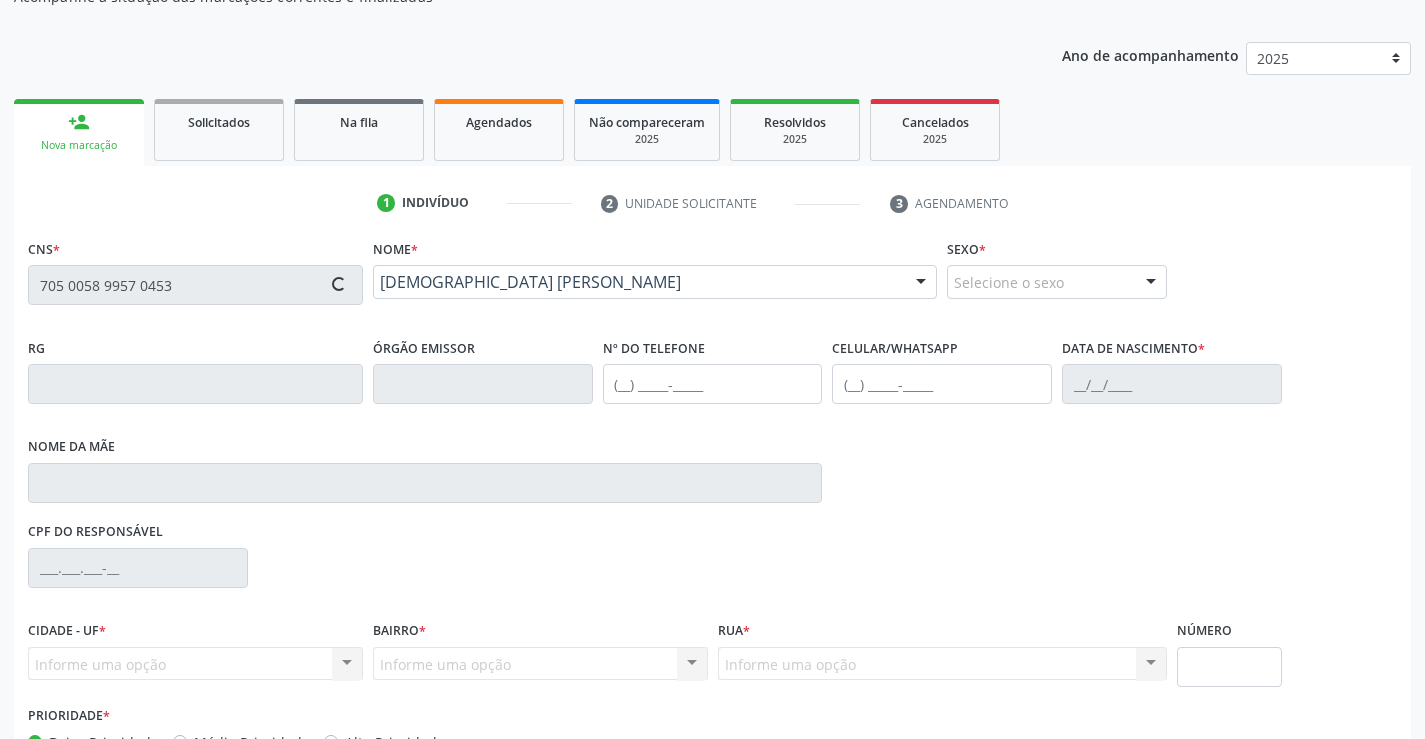 type on "04591613" 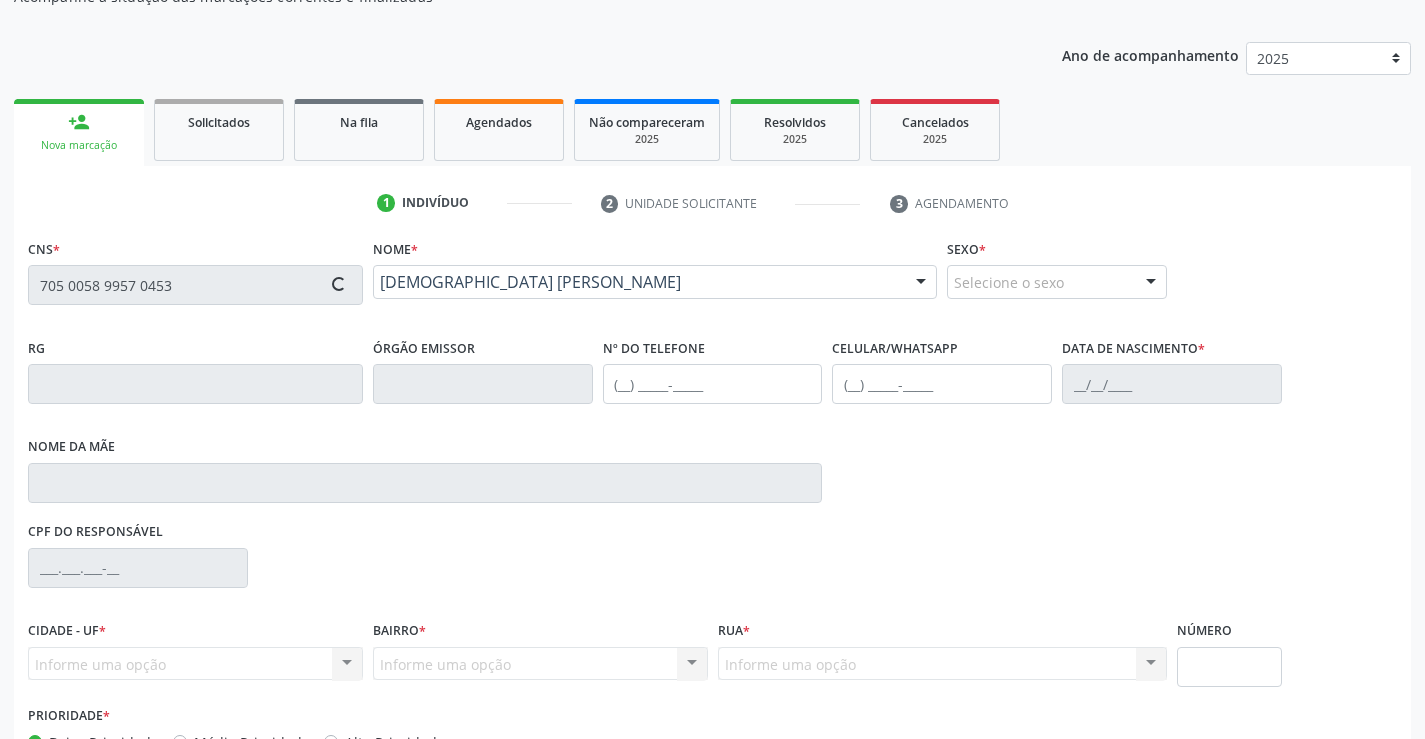 type on "[PHONE_NUMBER]" 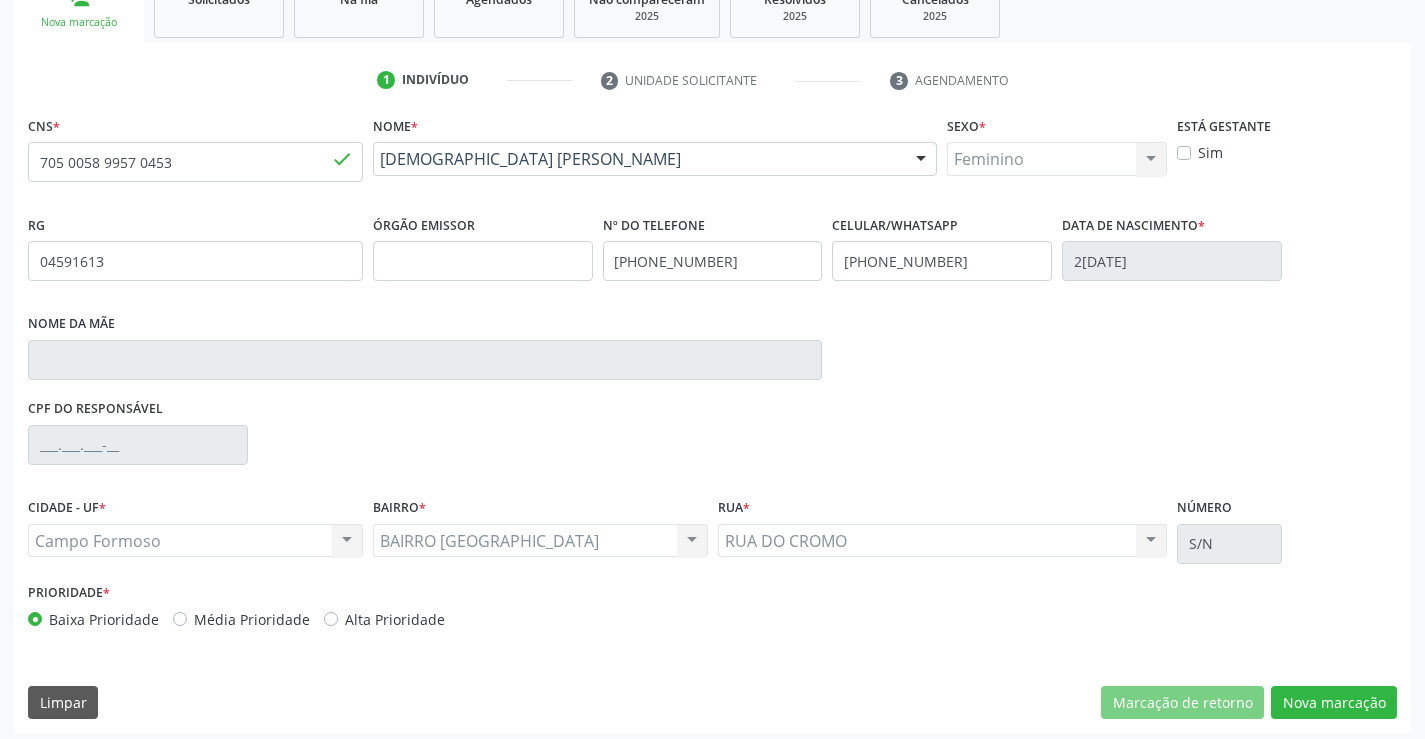 scroll, scrollTop: 331, scrollLeft: 0, axis: vertical 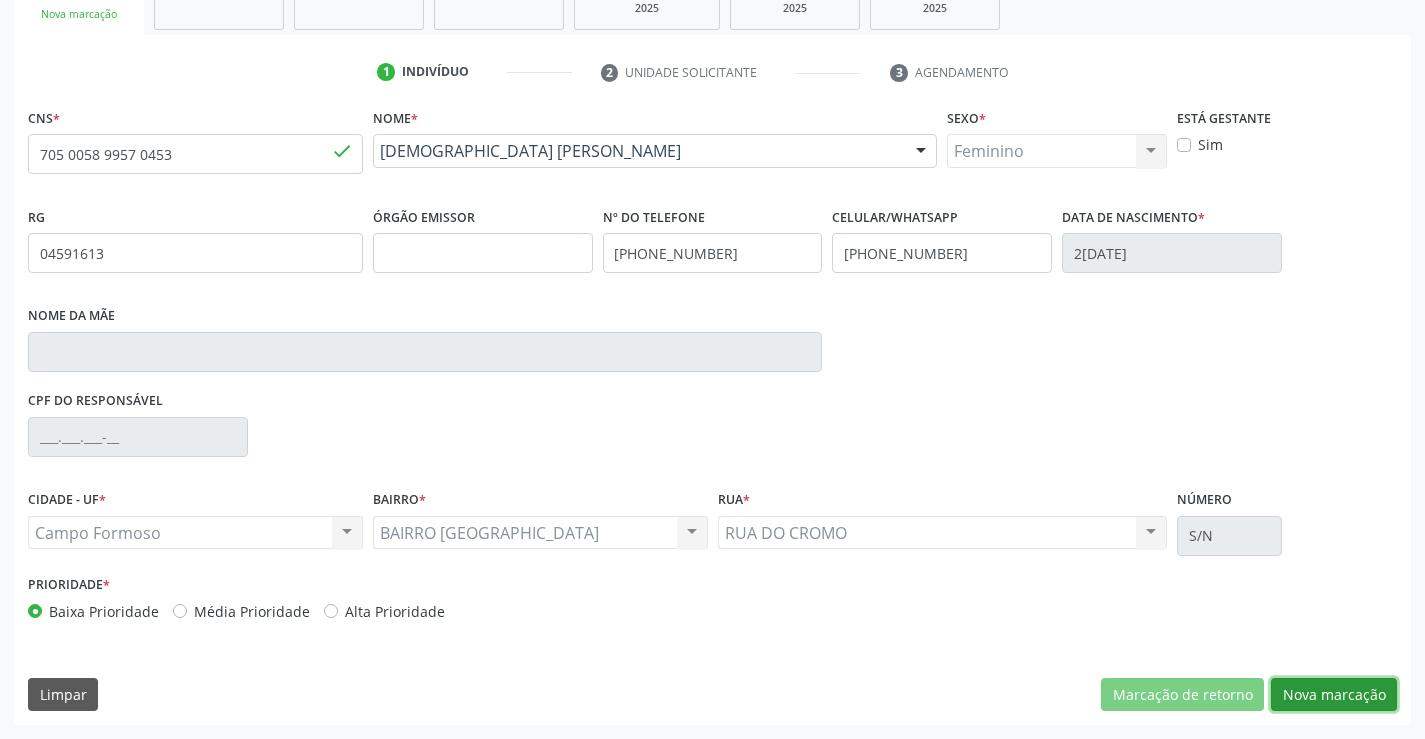 click on "Nova marcação" at bounding box center (1334, 695) 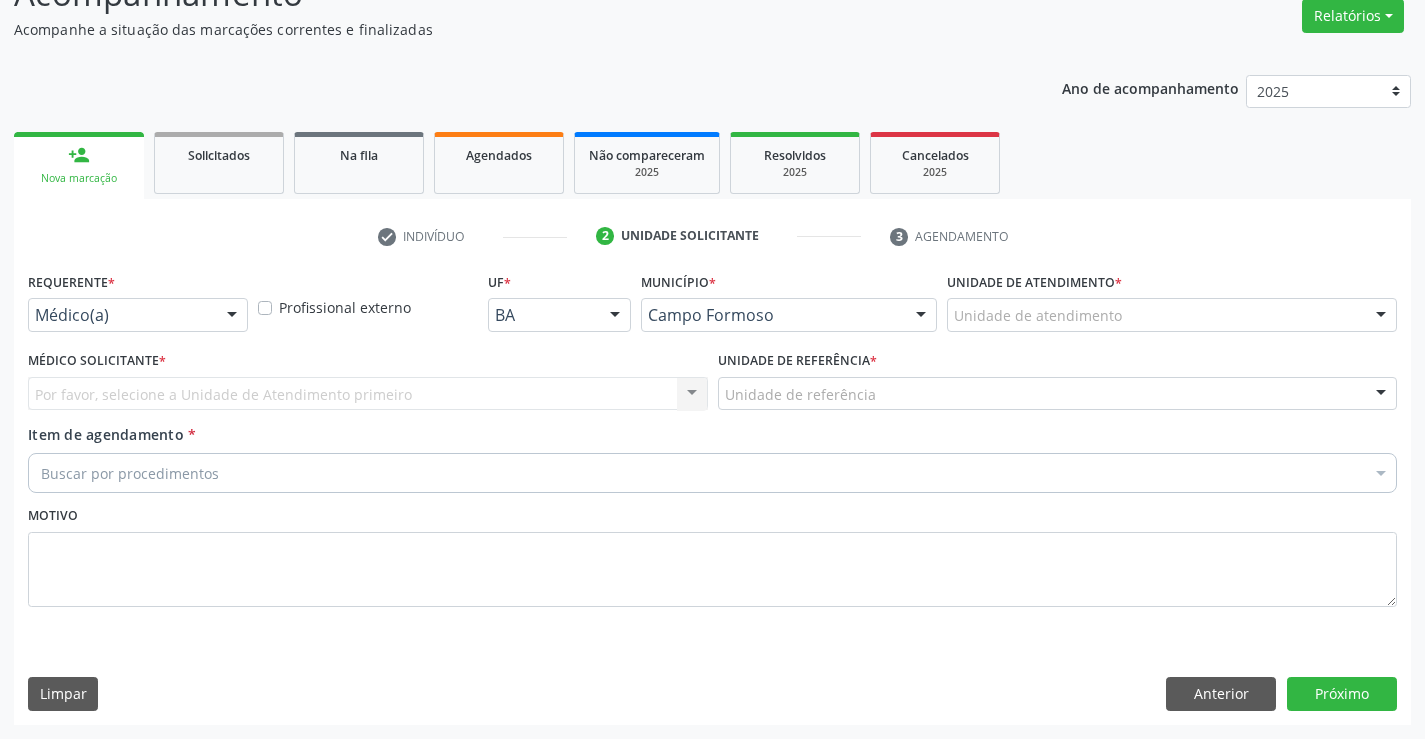 scroll, scrollTop: 167, scrollLeft: 0, axis: vertical 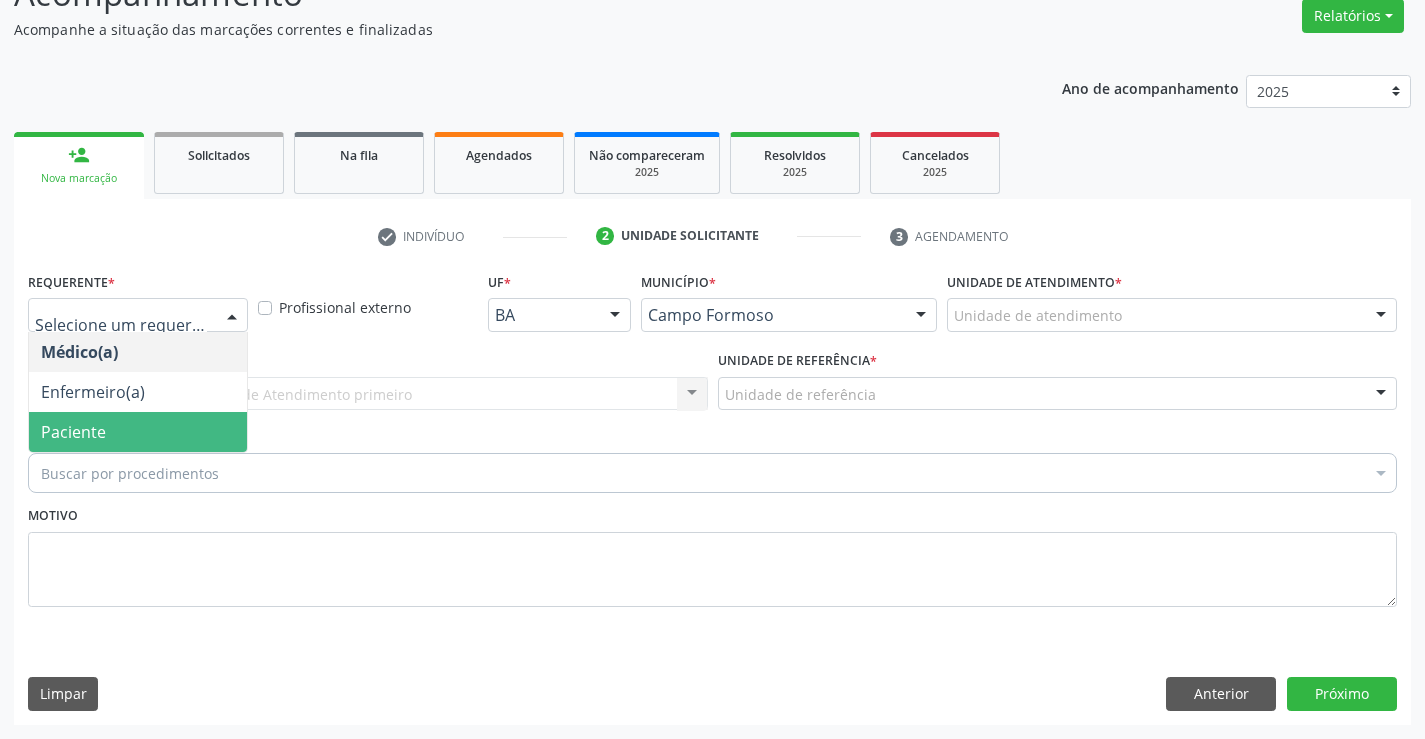 click on "Paciente" at bounding box center (138, 432) 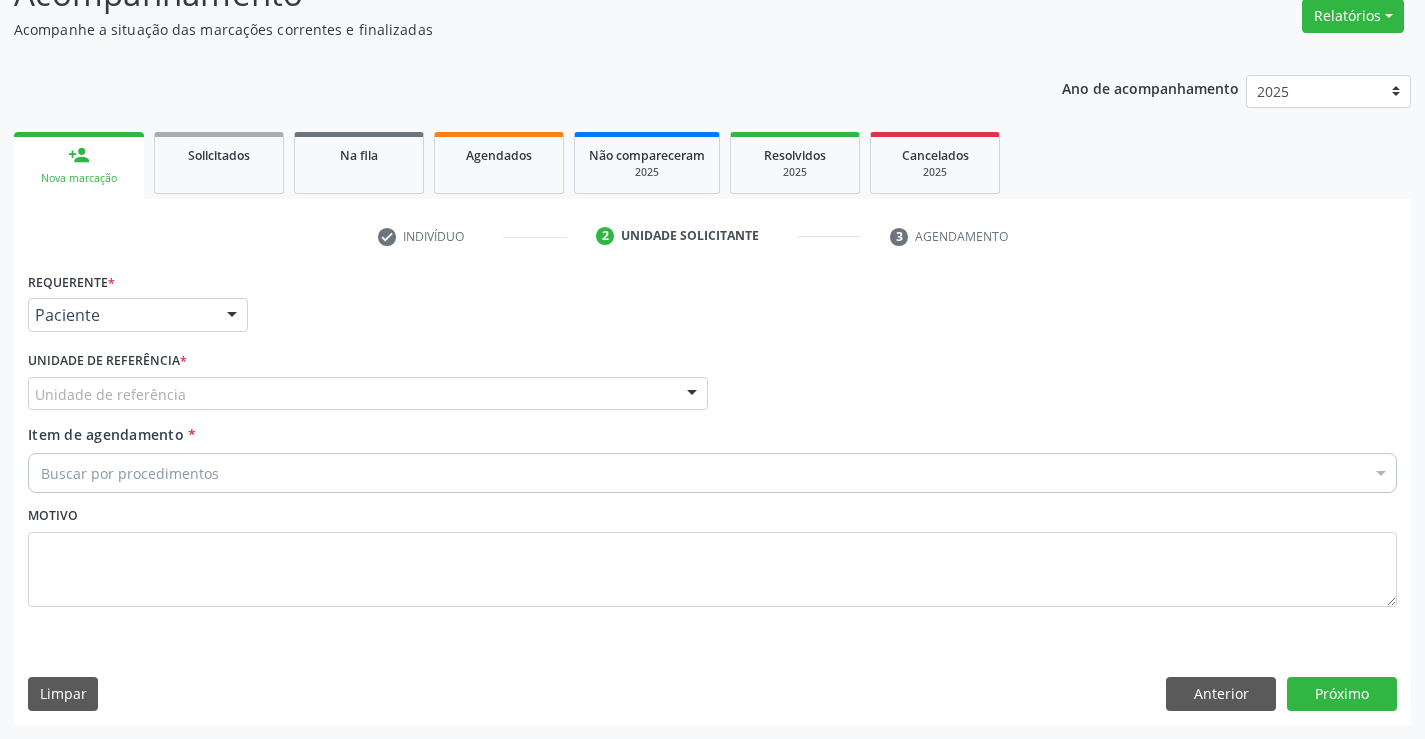 click on "Unidade de referência" at bounding box center (368, 394) 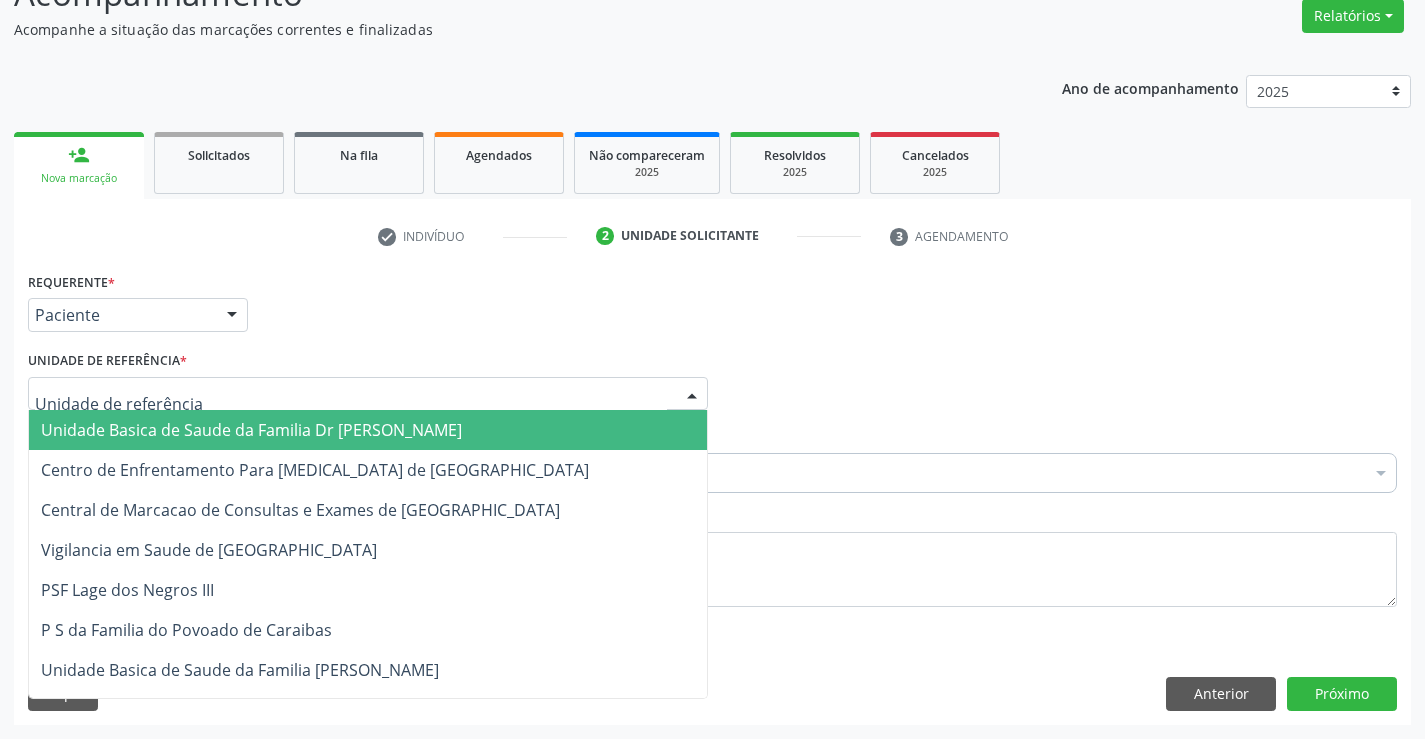 click on "Unidade Basica de Saude da Familia Dr [PERSON_NAME]" at bounding box center [251, 430] 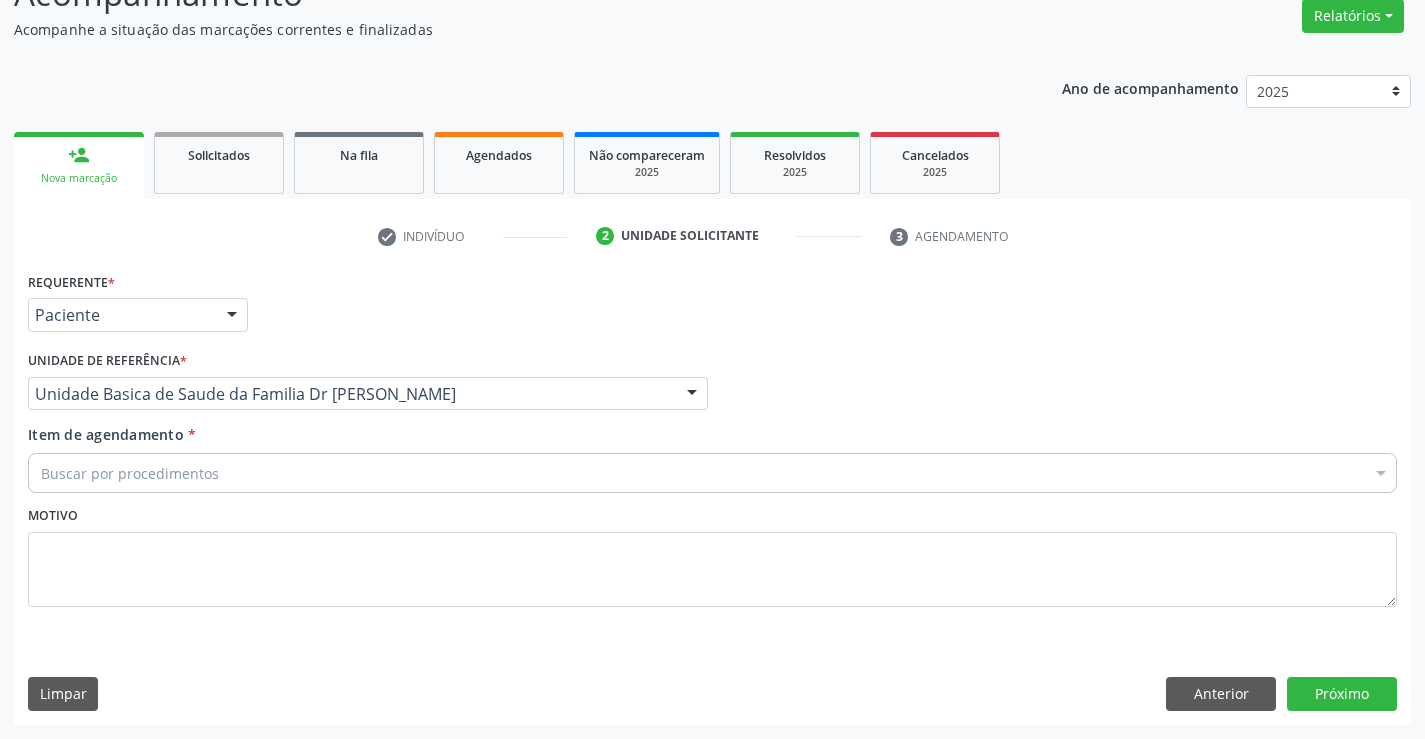 click on "Buscar por procedimentos" at bounding box center (712, 473) 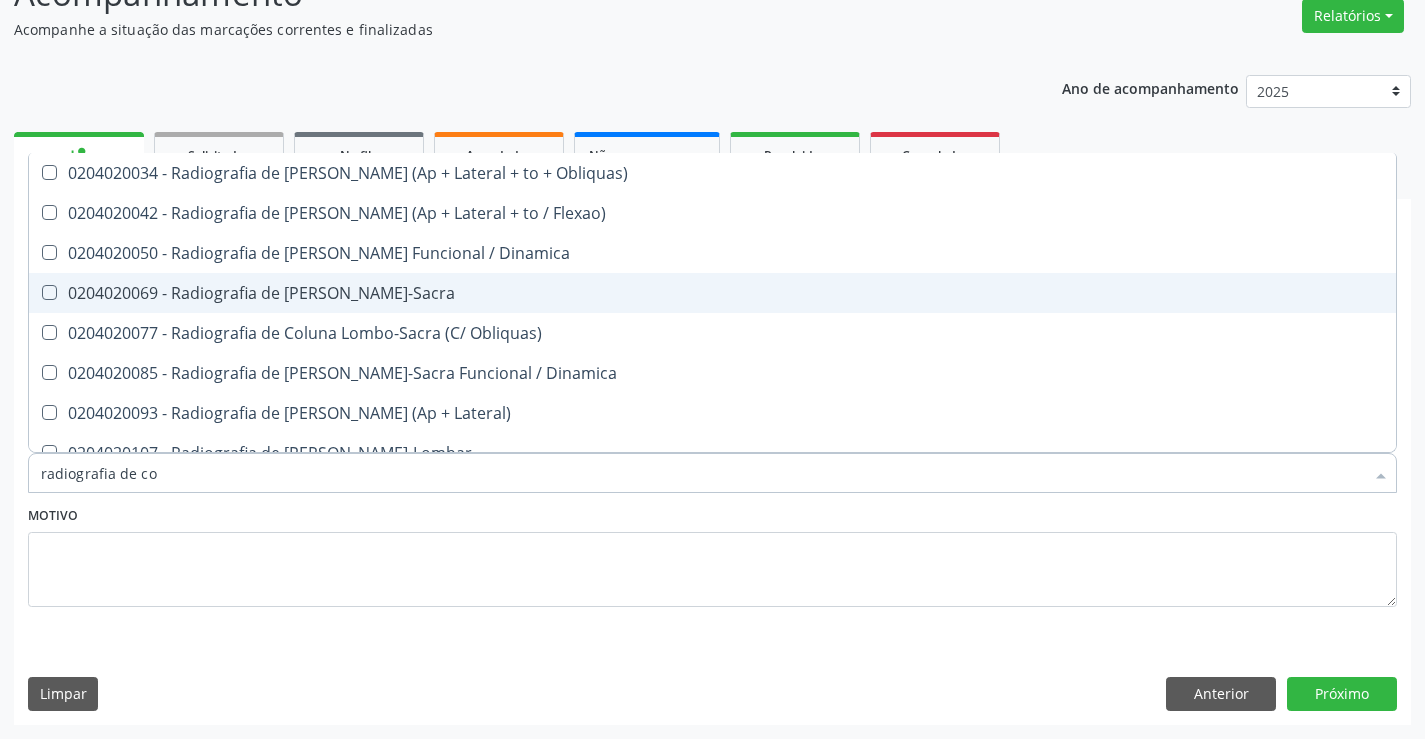 type on "radiografia de cot" 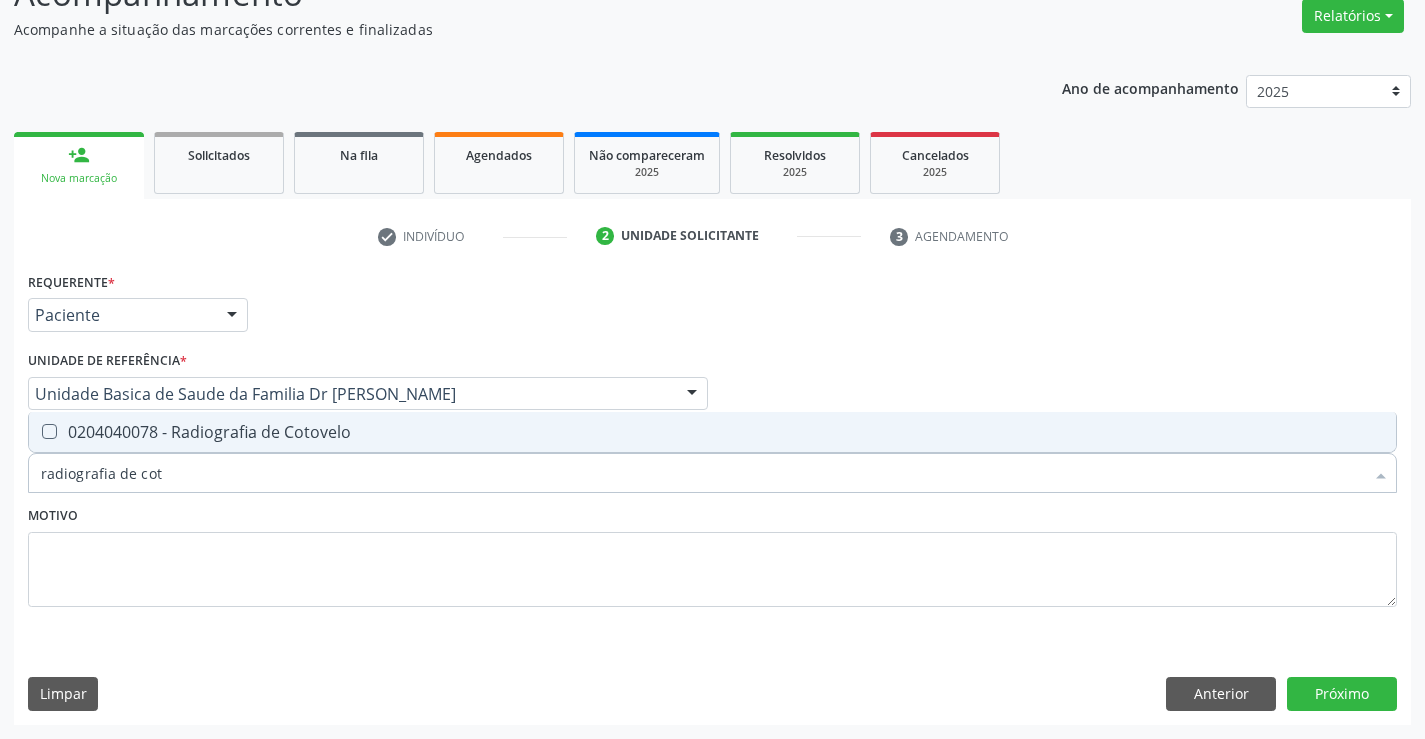 click on "0204040078 - Radiografia de Cotovelo" at bounding box center [712, 432] 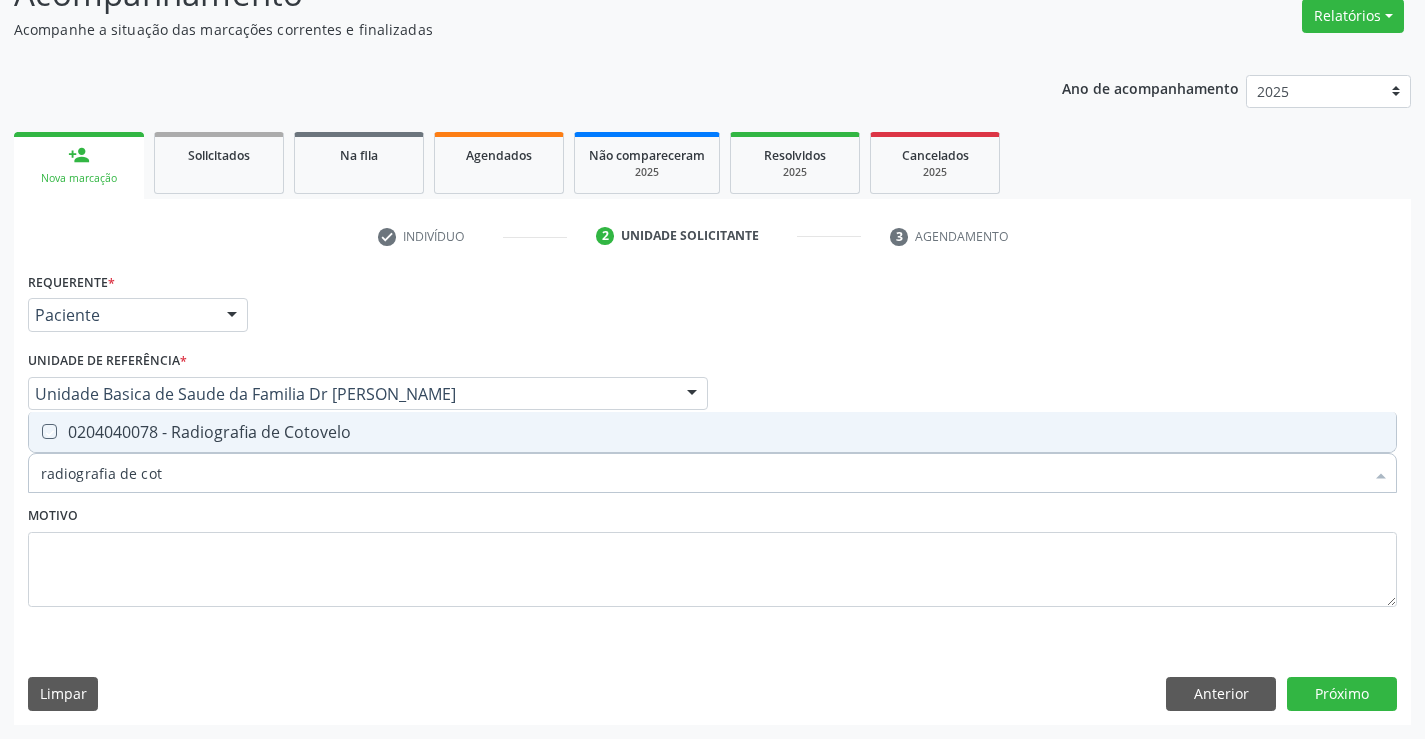 checkbox on "true" 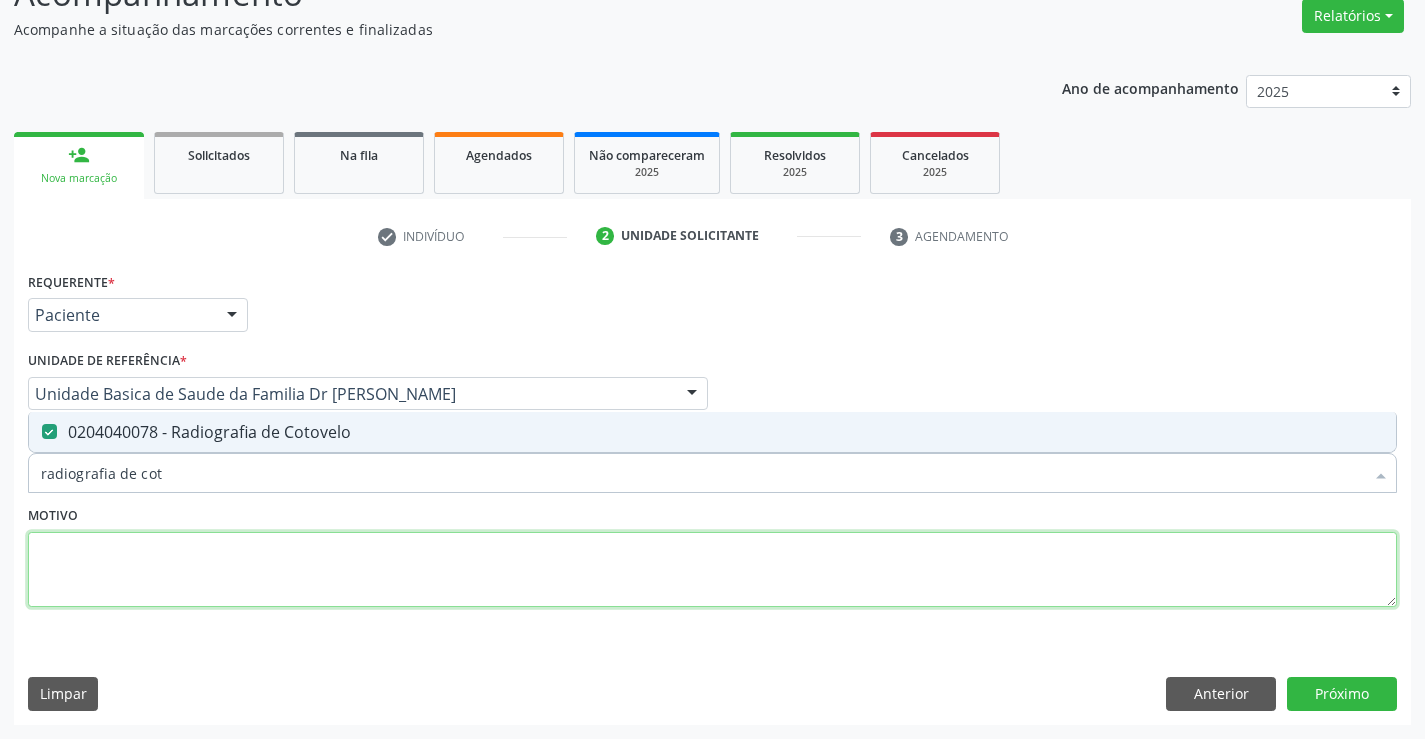 click at bounding box center [712, 570] 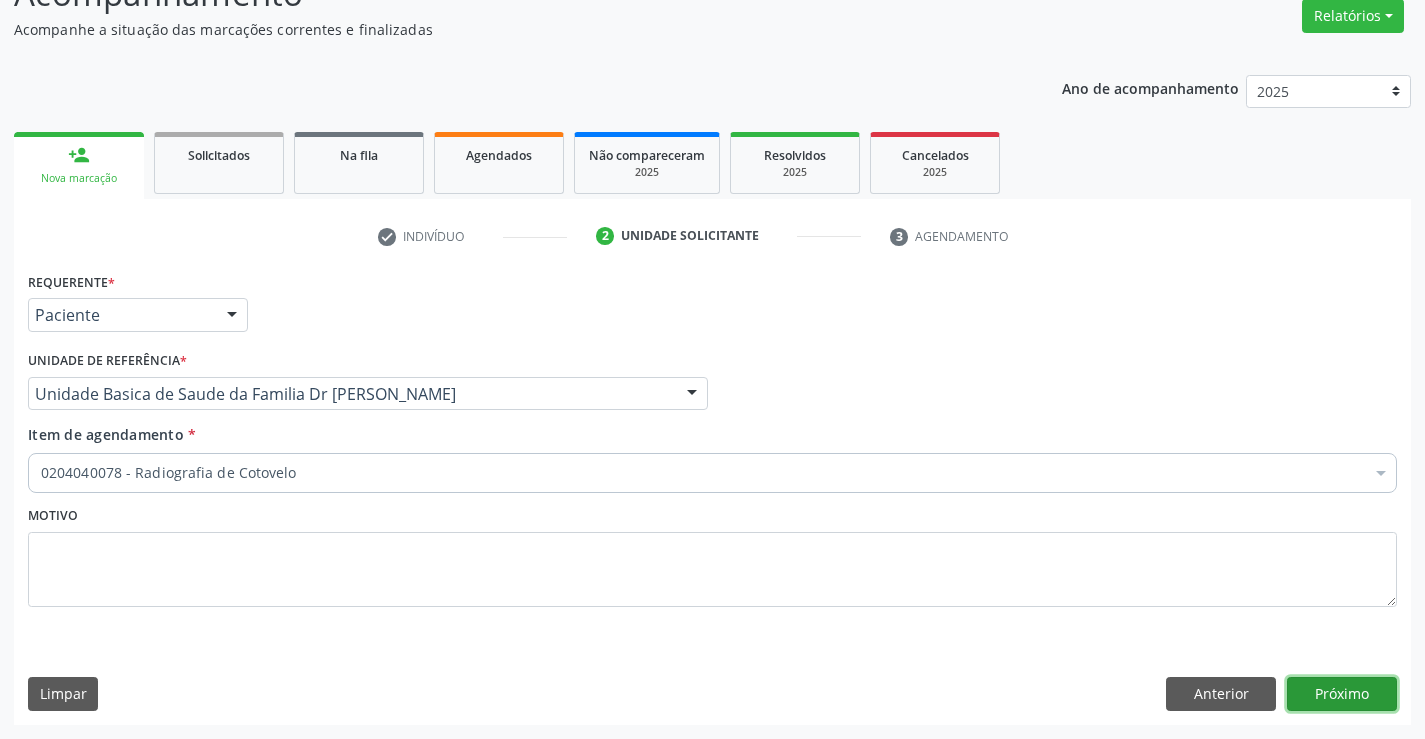 click on "Próximo" at bounding box center (1342, 694) 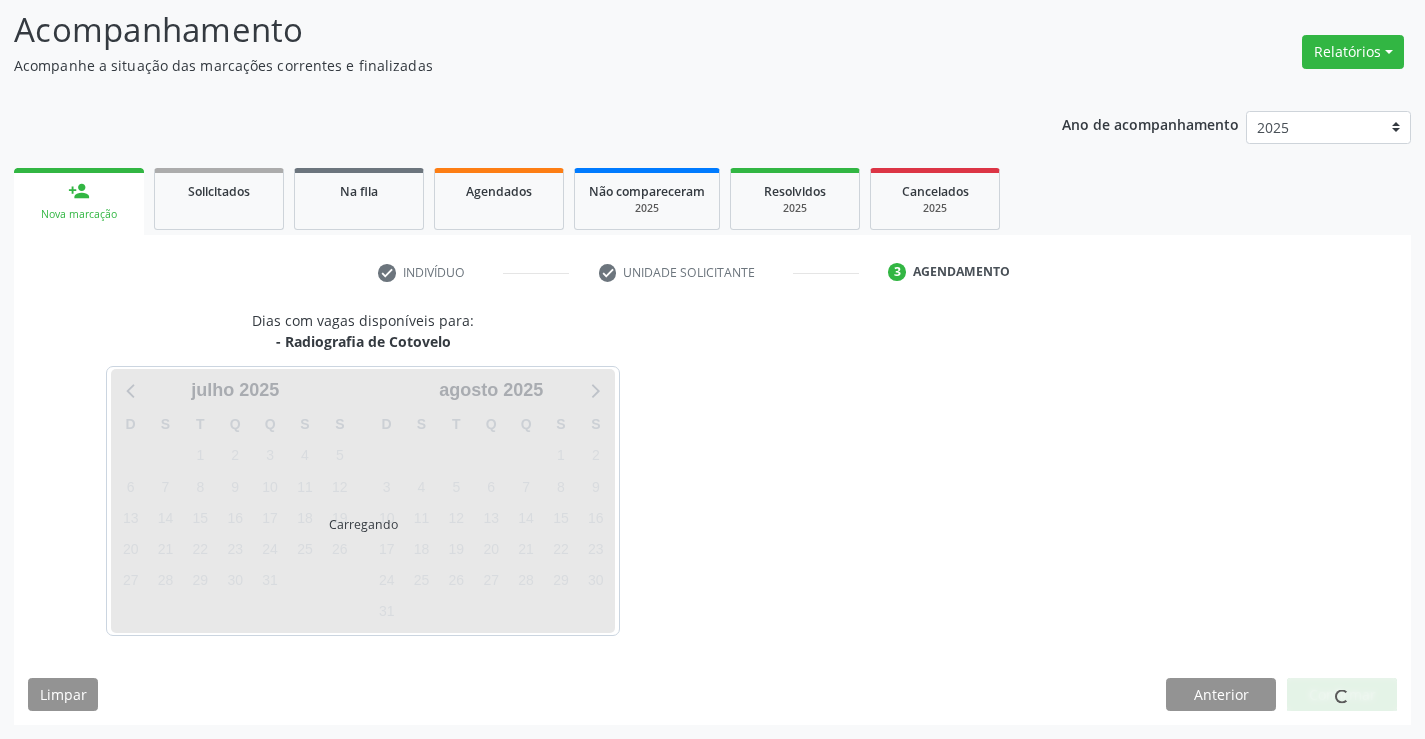 scroll, scrollTop: 167, scrollLeft: 0, axis: vertical 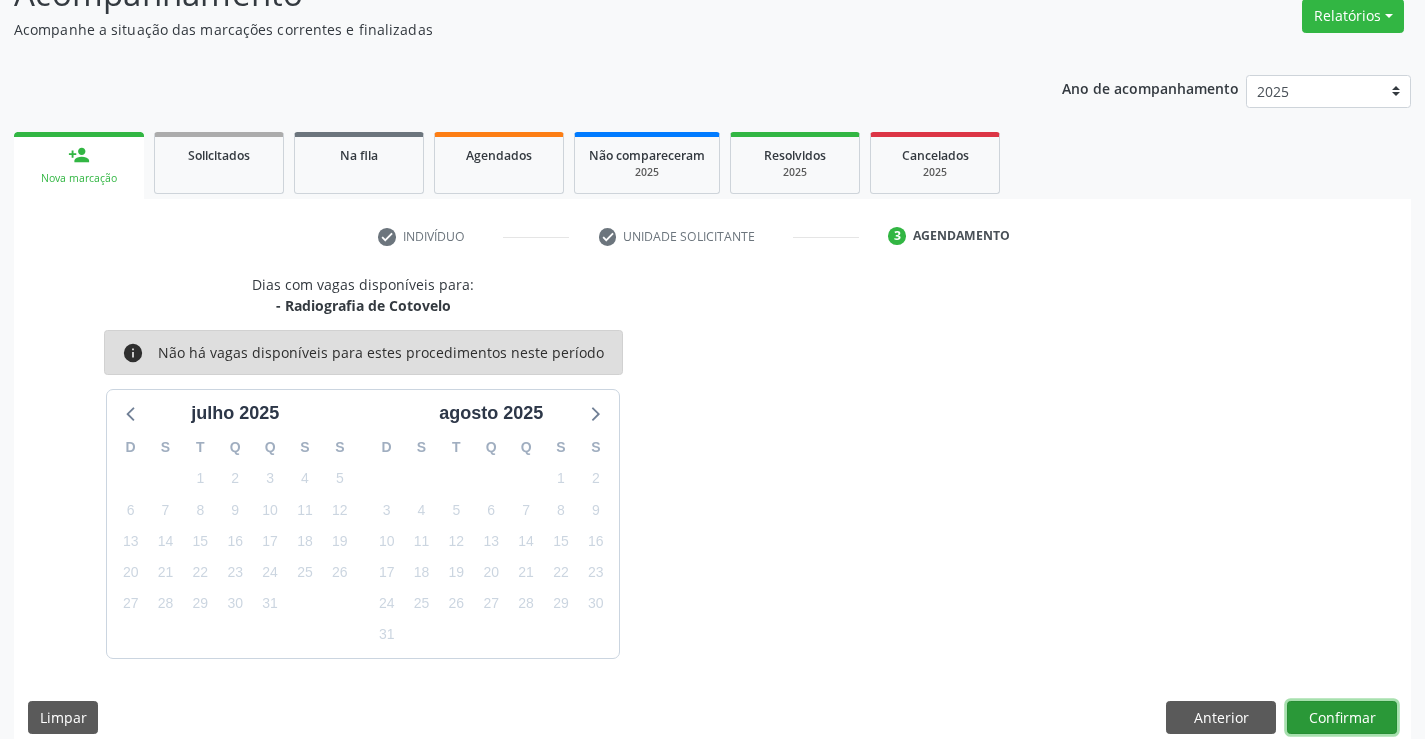 click on "Confirmar" at bounding box center (1342, 718) 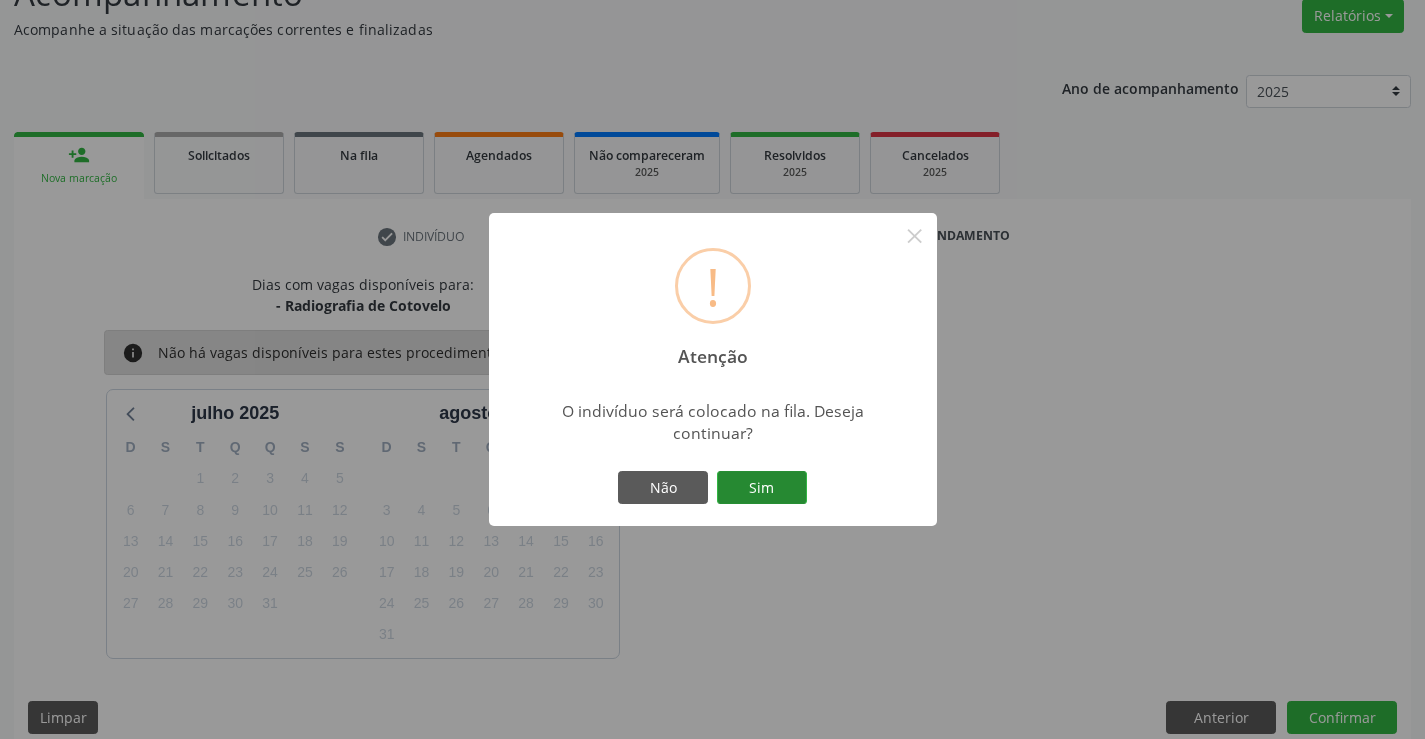 click on "Sim" at bounding box center (762, 488) 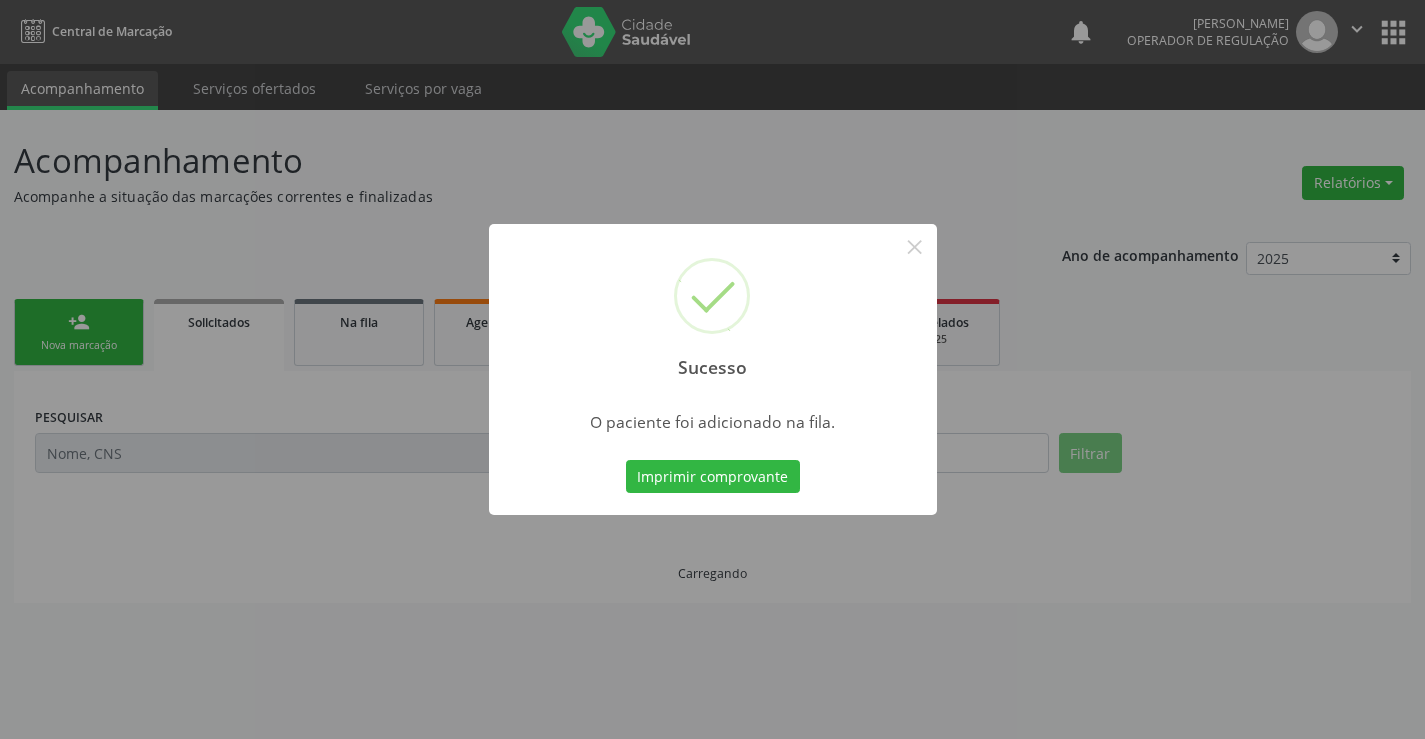 scroll, scrollTop: 0, scrollLeft: 0, axis: both 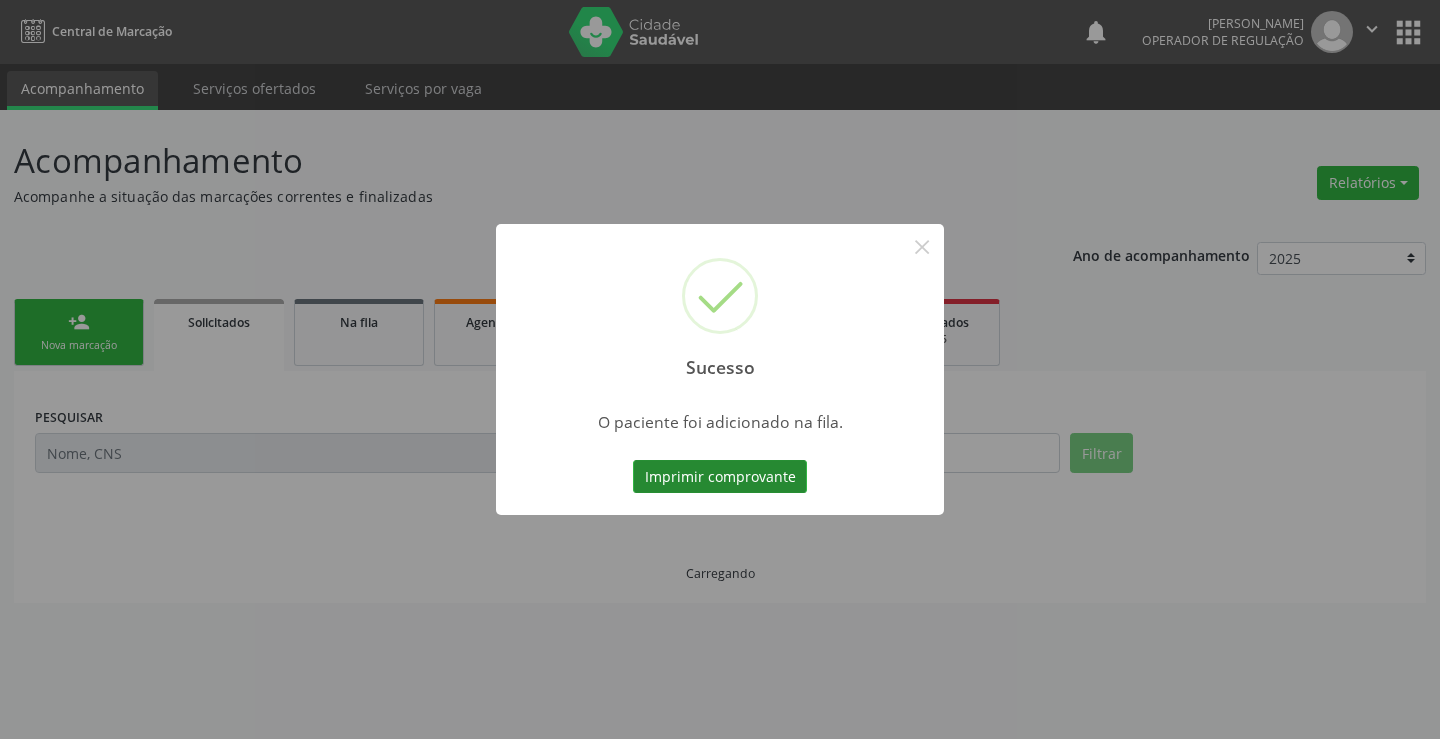 click on "Imprimir comprovante" at bounding box center (720, 477) 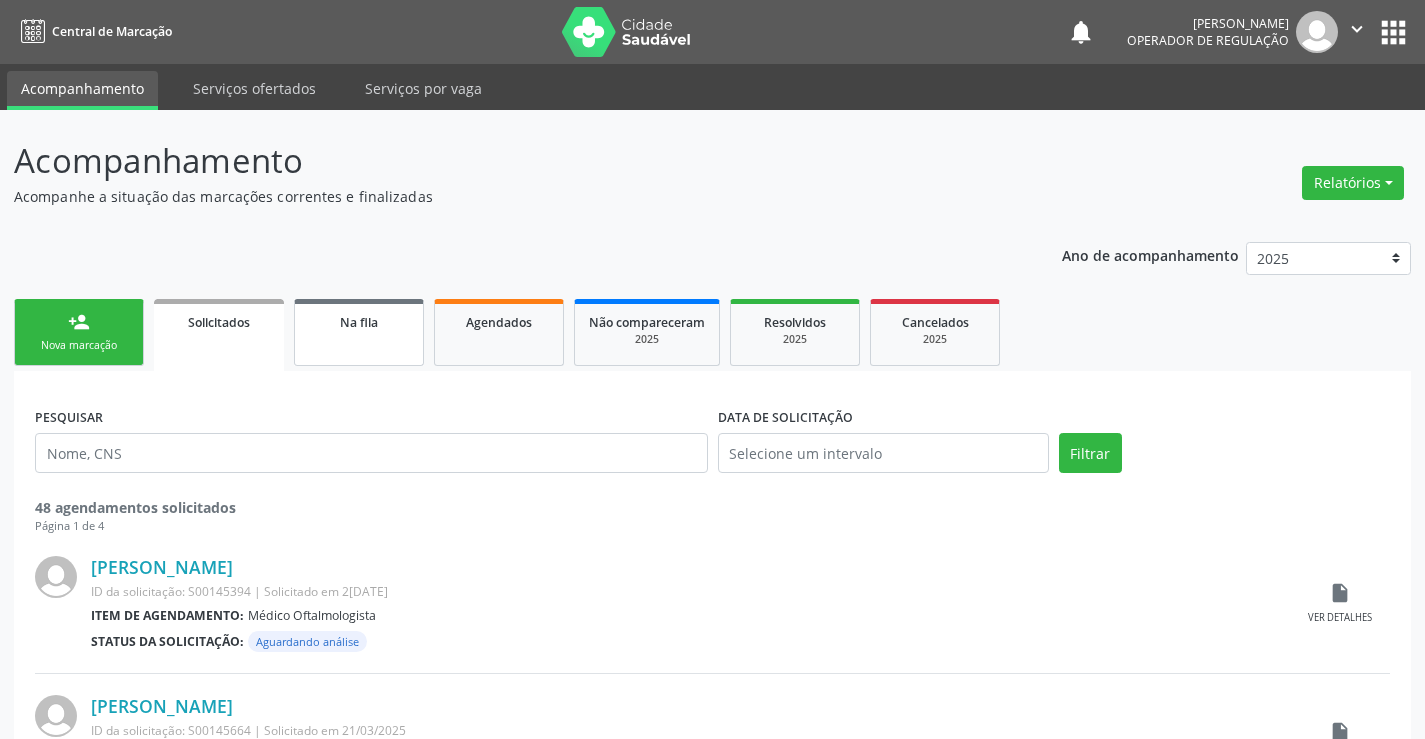 click on "Na fila" at bounding box center [359, 332] 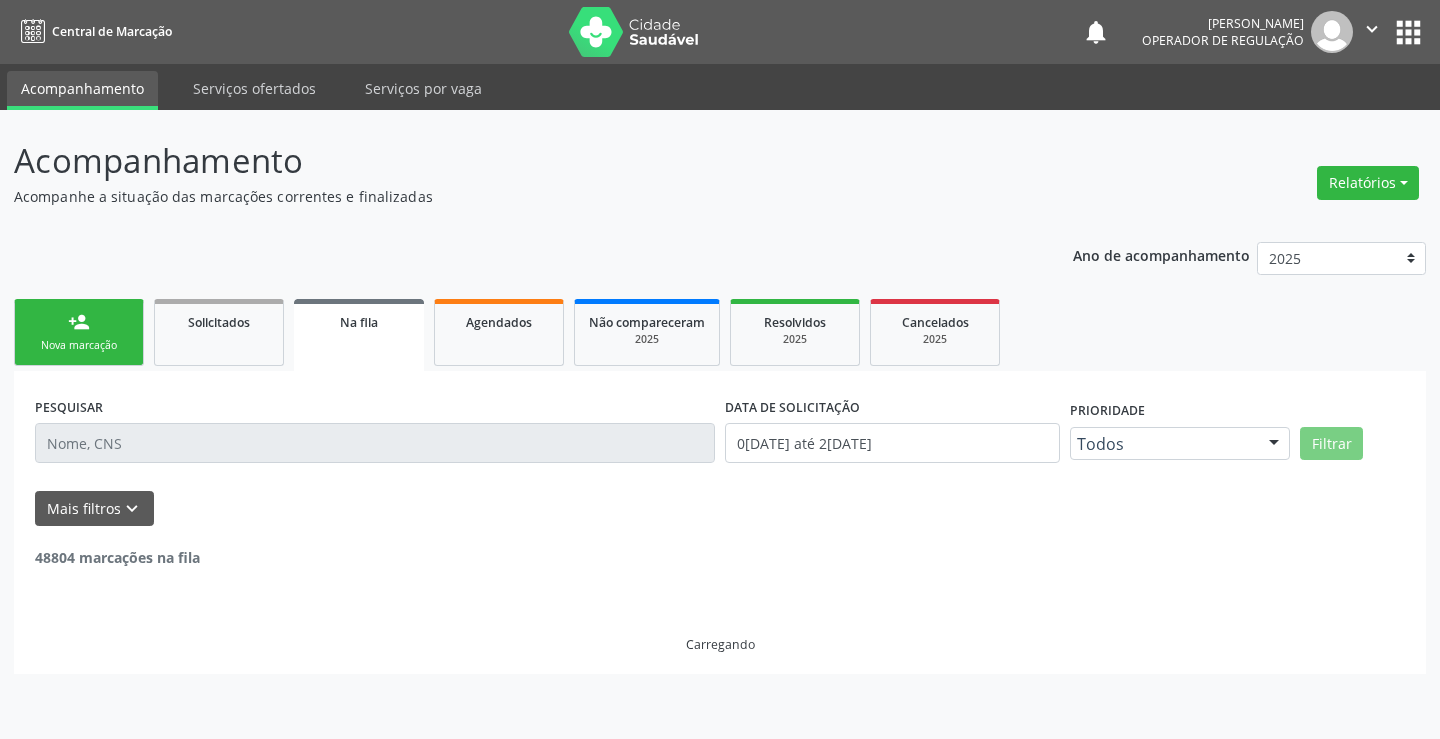 drag, startPoint x: 149, startPoint y: 455, endPoint x: 313, endPoint y: 442, distance: 164.51443 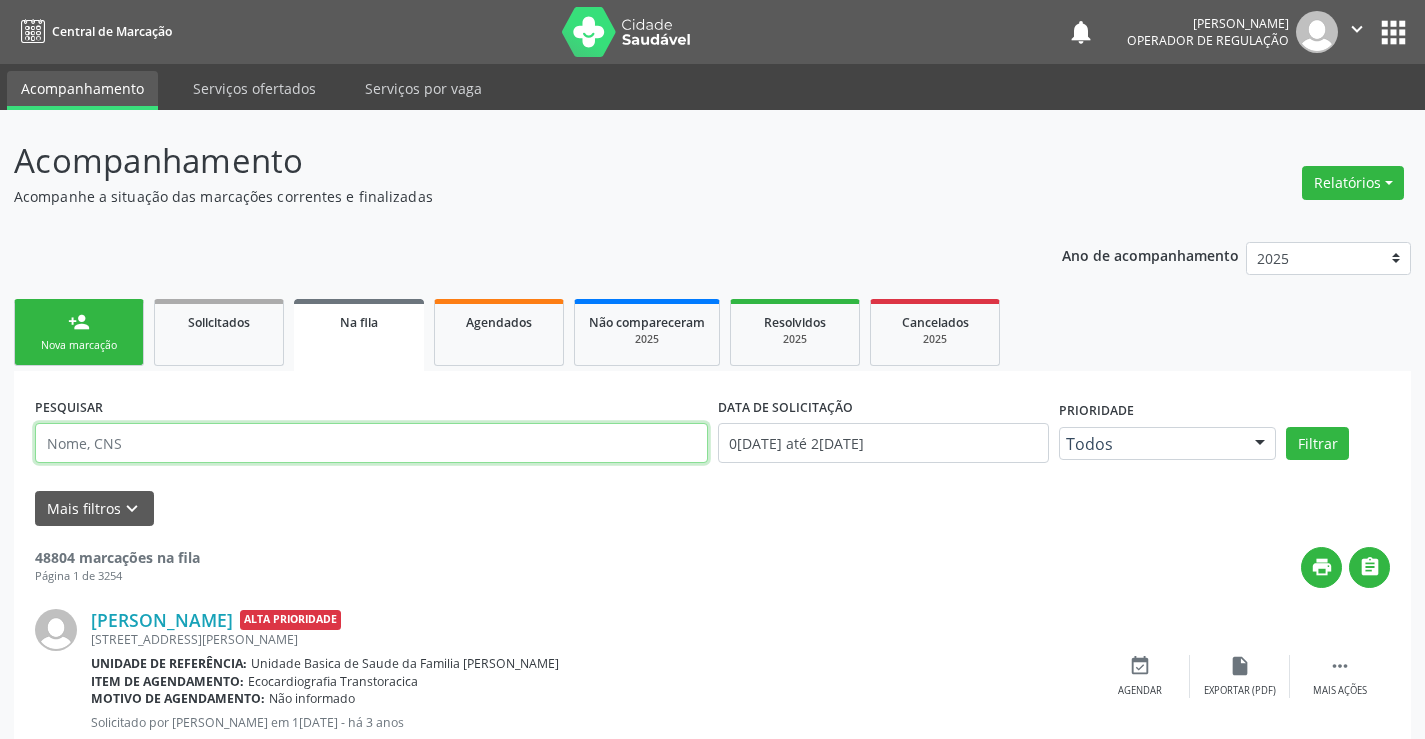 paste on "705 0058 9957 0453" 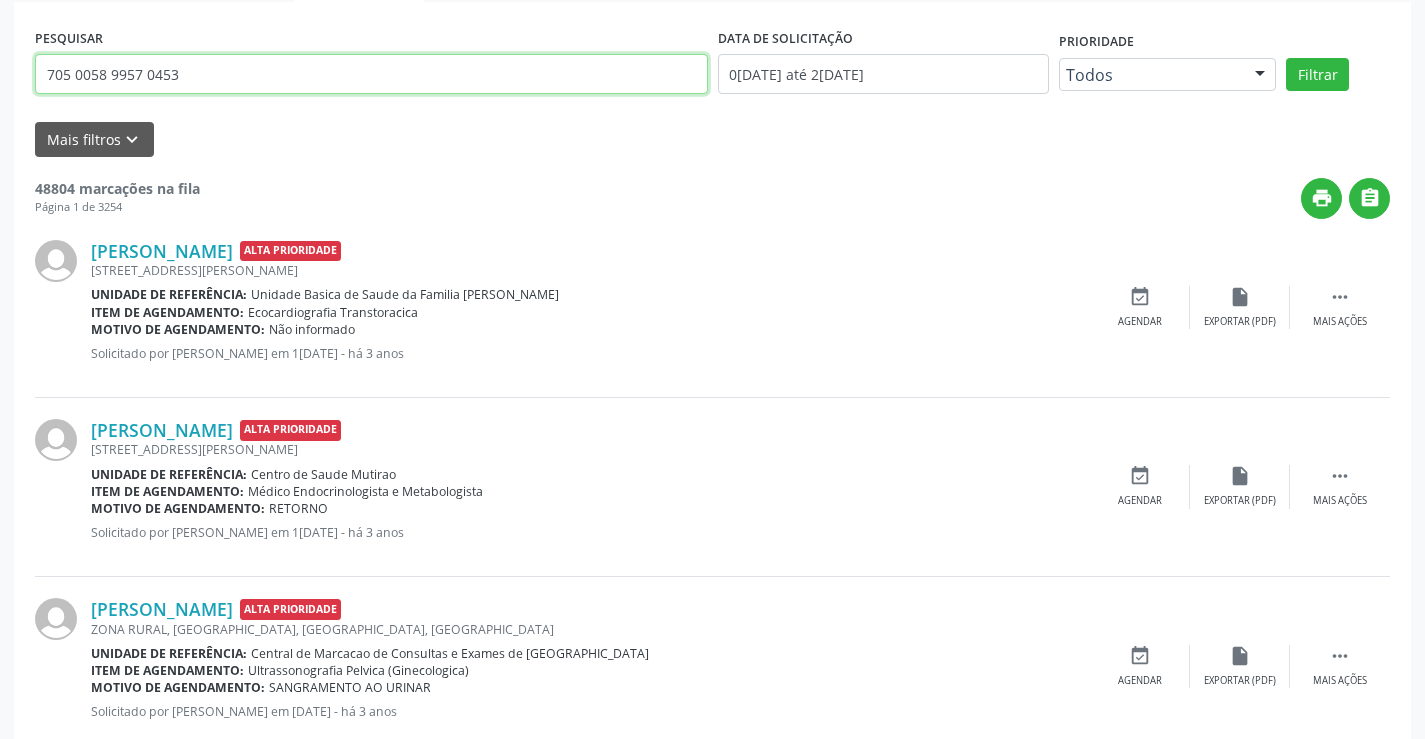 scroll, scrollTop: 0, scrollLeft: 0, axis: both 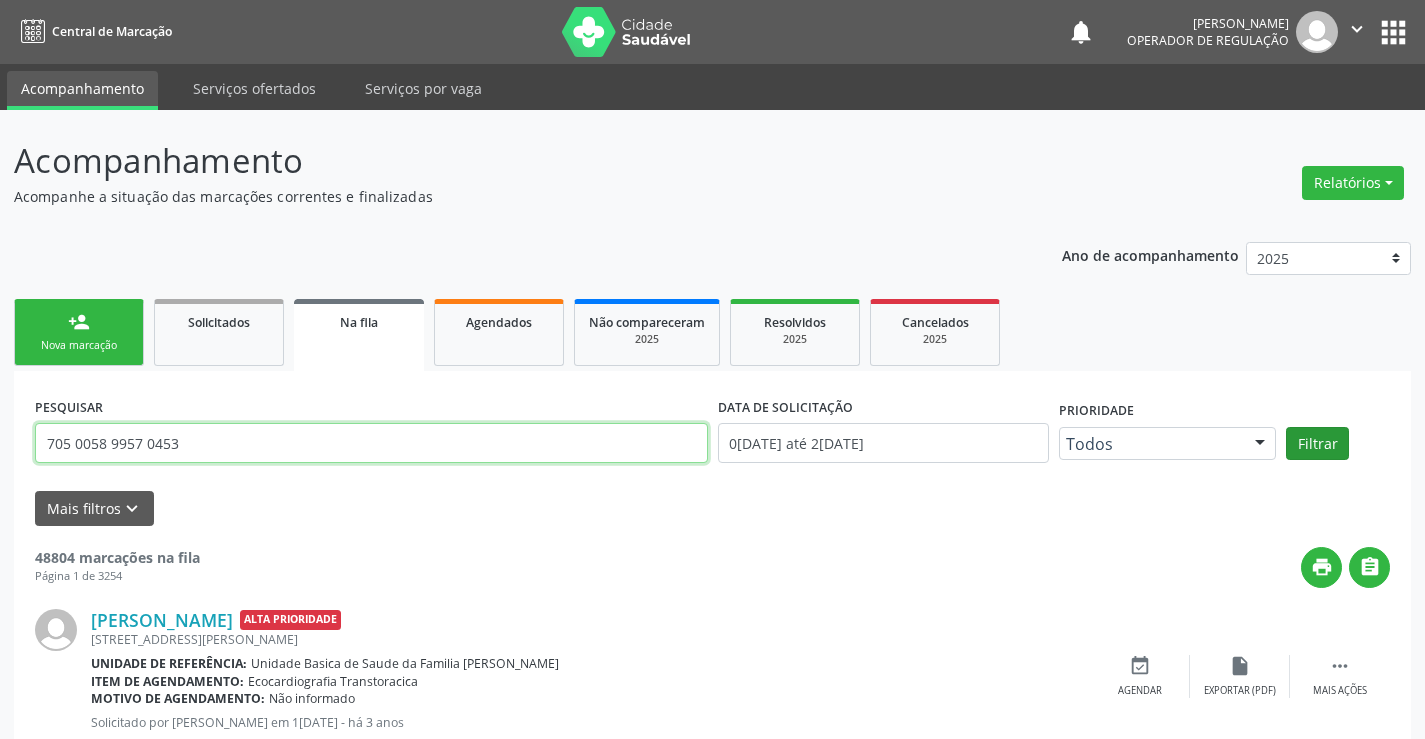 type on "705 0058 9957 0453" 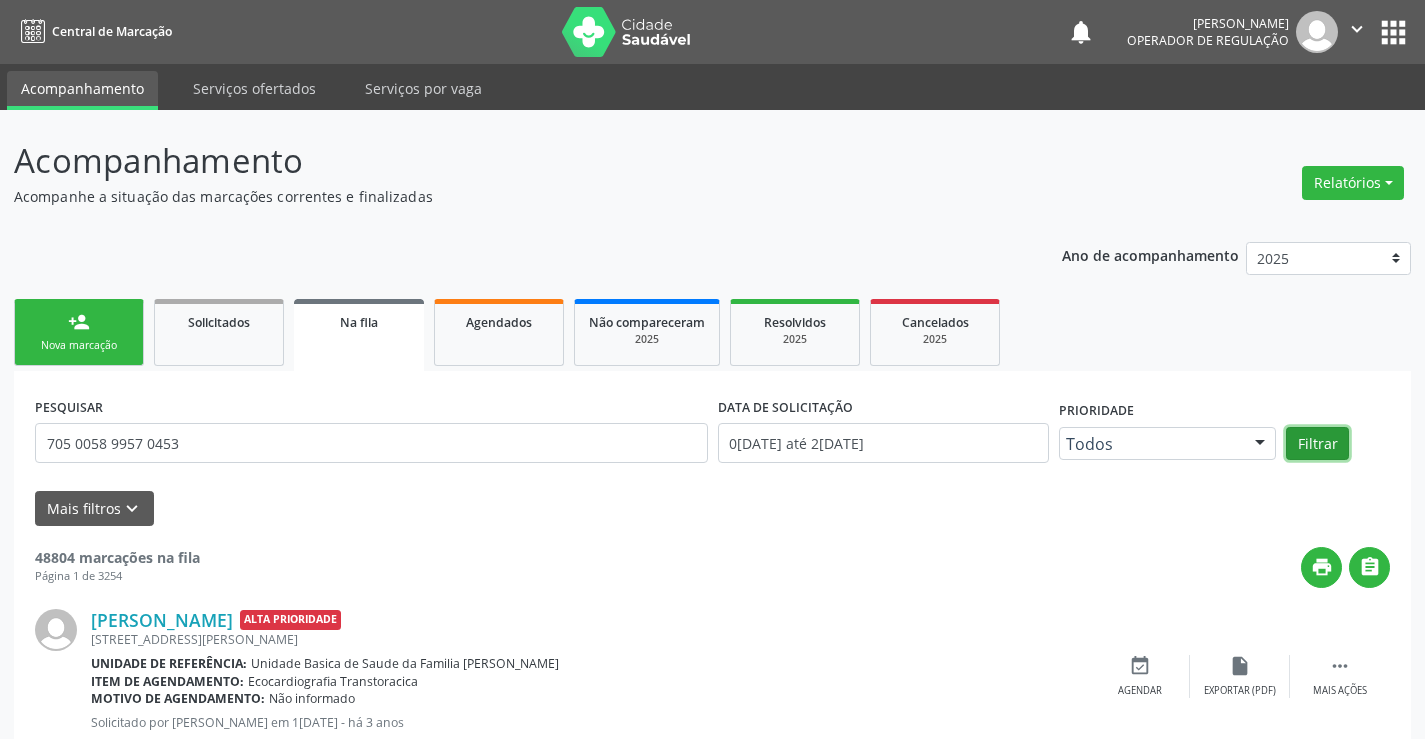 click on "Filtrar" at bounding box center (1317, 444) 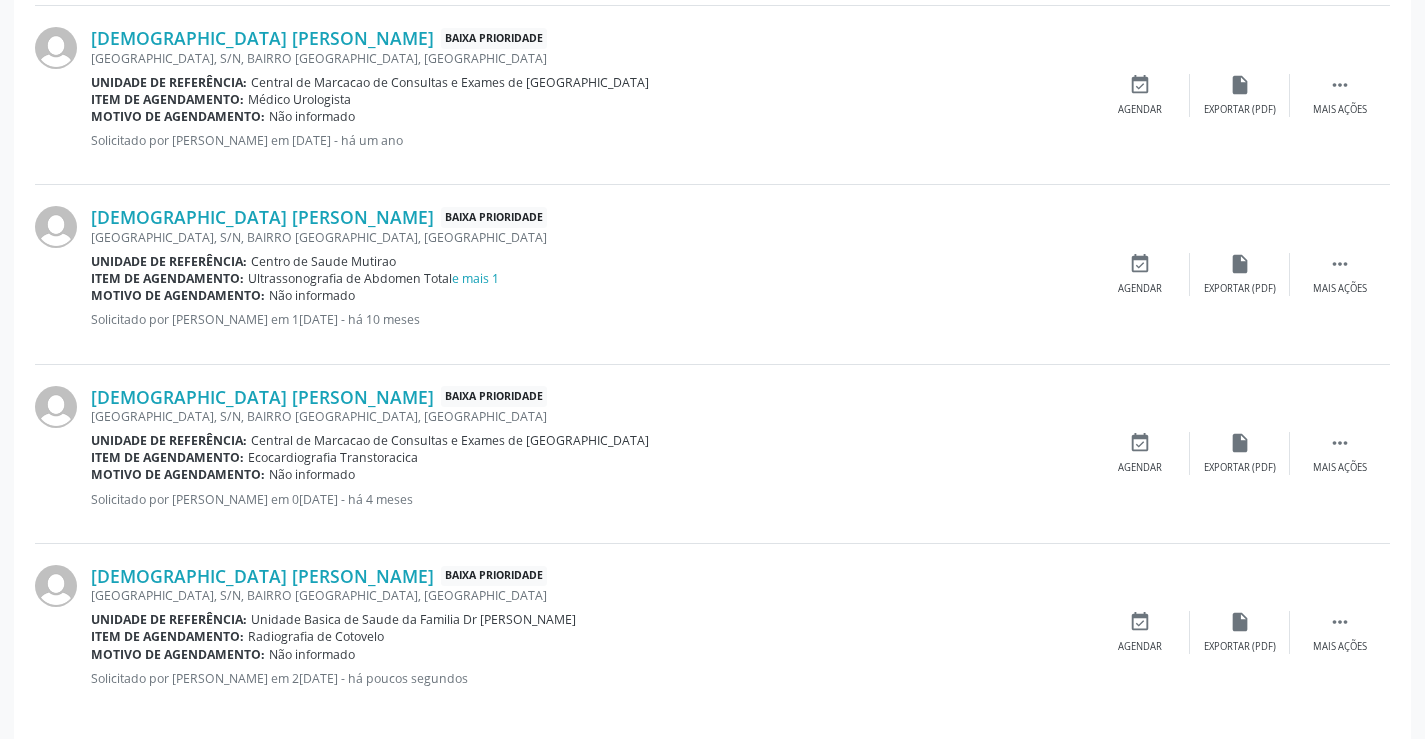 scroll, scrollTop: 1155, scrollLeft: 0, axis: vertical 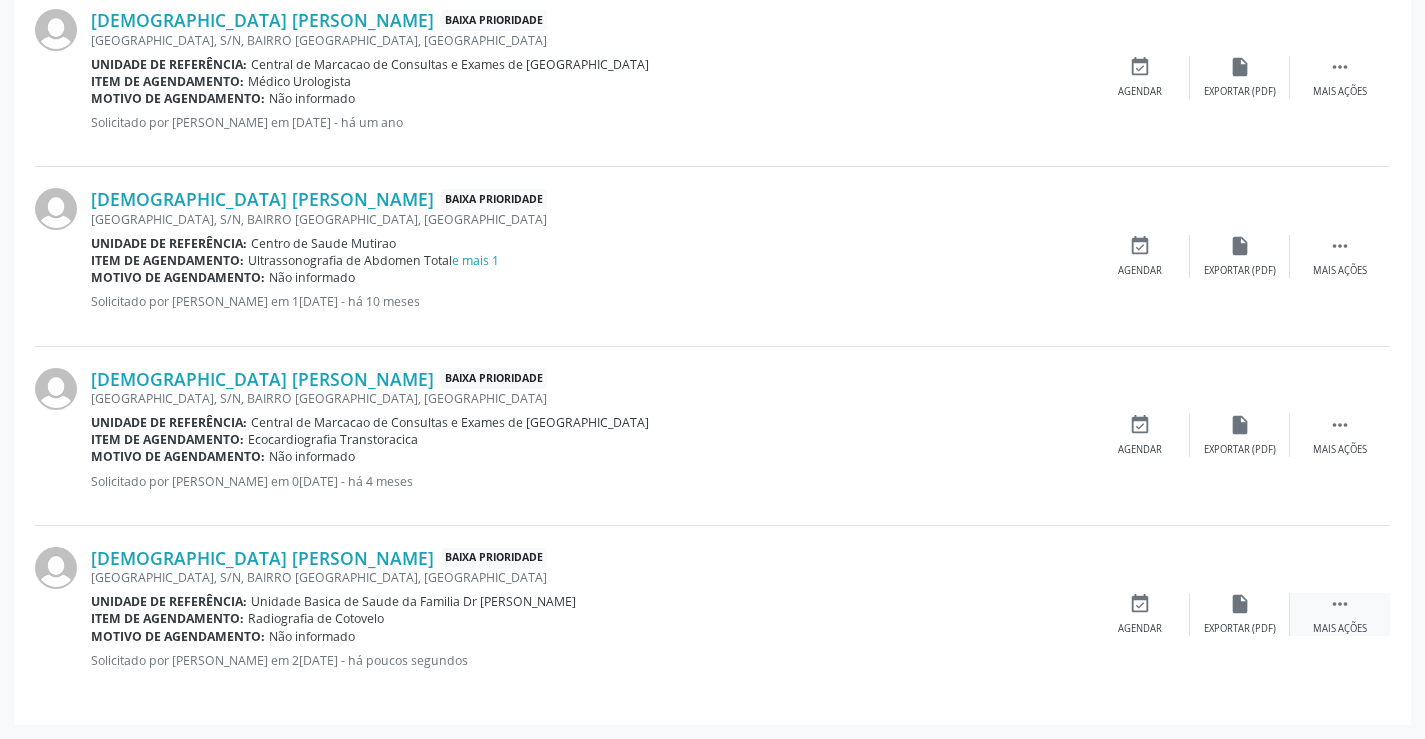 click on "
Mais ações" at bounding box center [1340, 614] 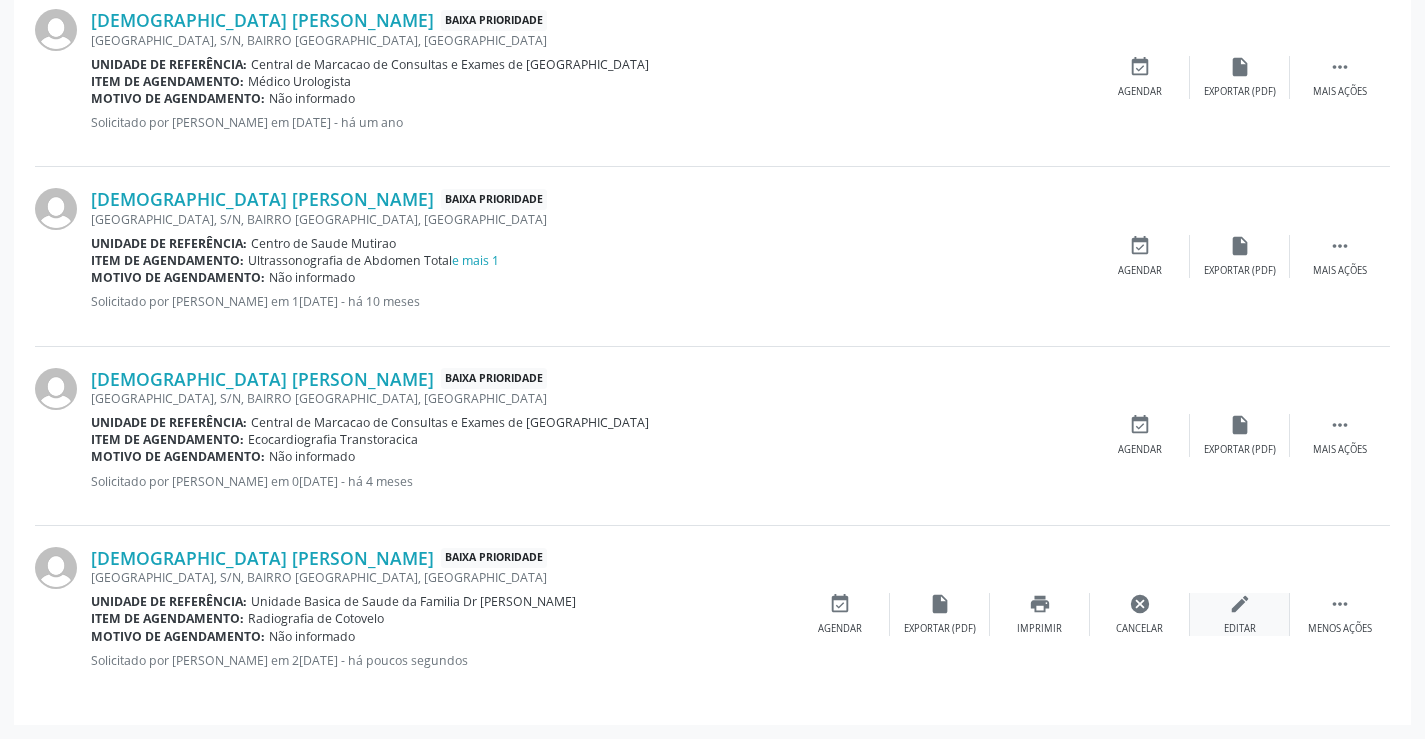 click on "edit" at bounding box center (1240, 604) 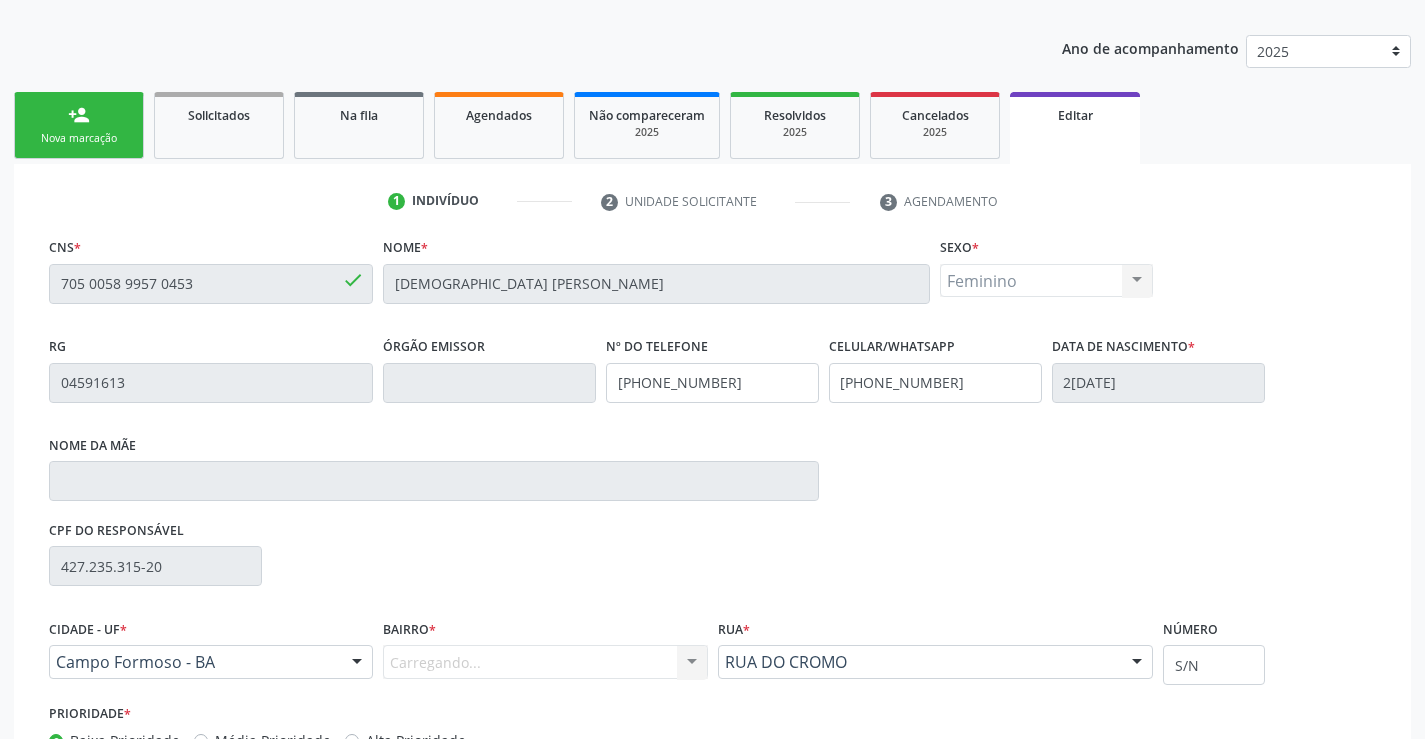 scroll, scrollTop: 358, scrollLeft: 0, axis: vertical 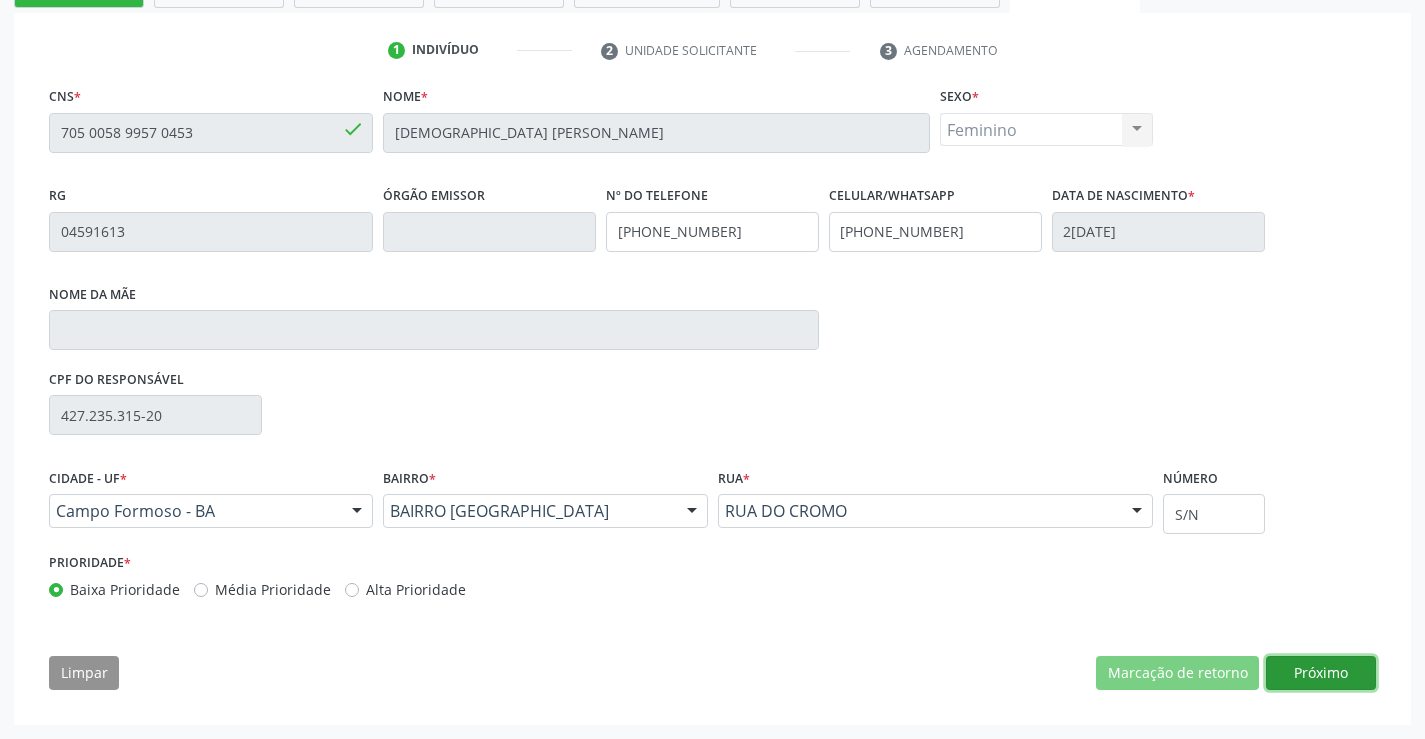 click on "Próximo" at bounding box center (1321, 673) 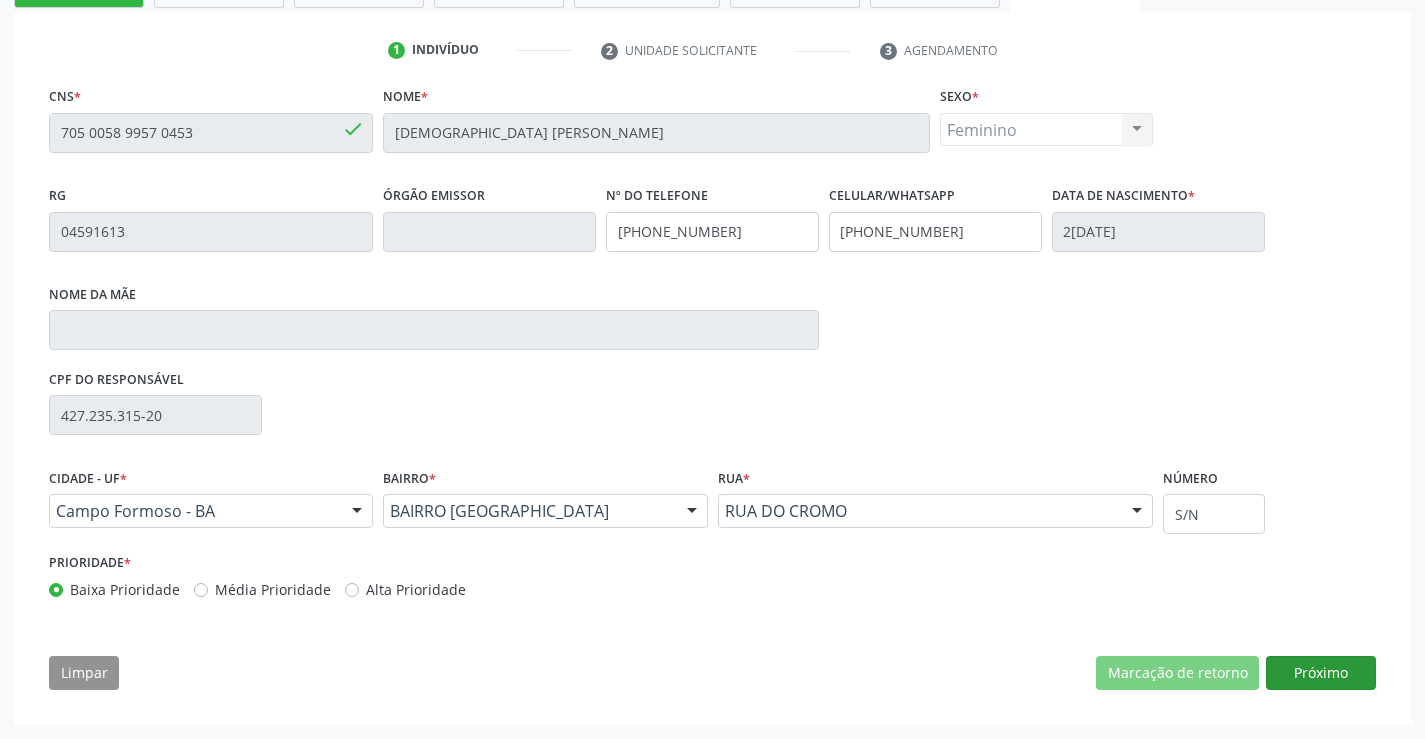 scroll, scrollTop: 193, scrollLeft: 0, axis: vertical 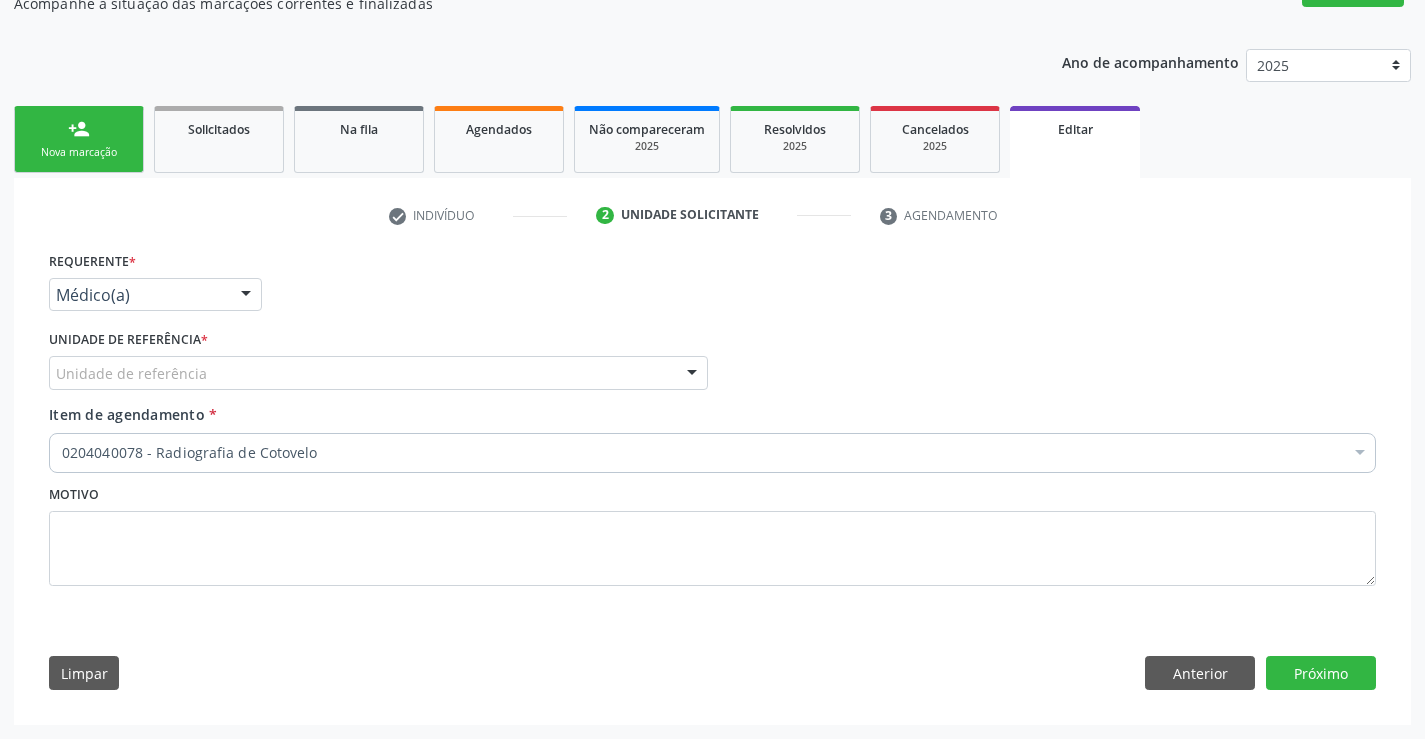 click at bounding box center [246, 296] 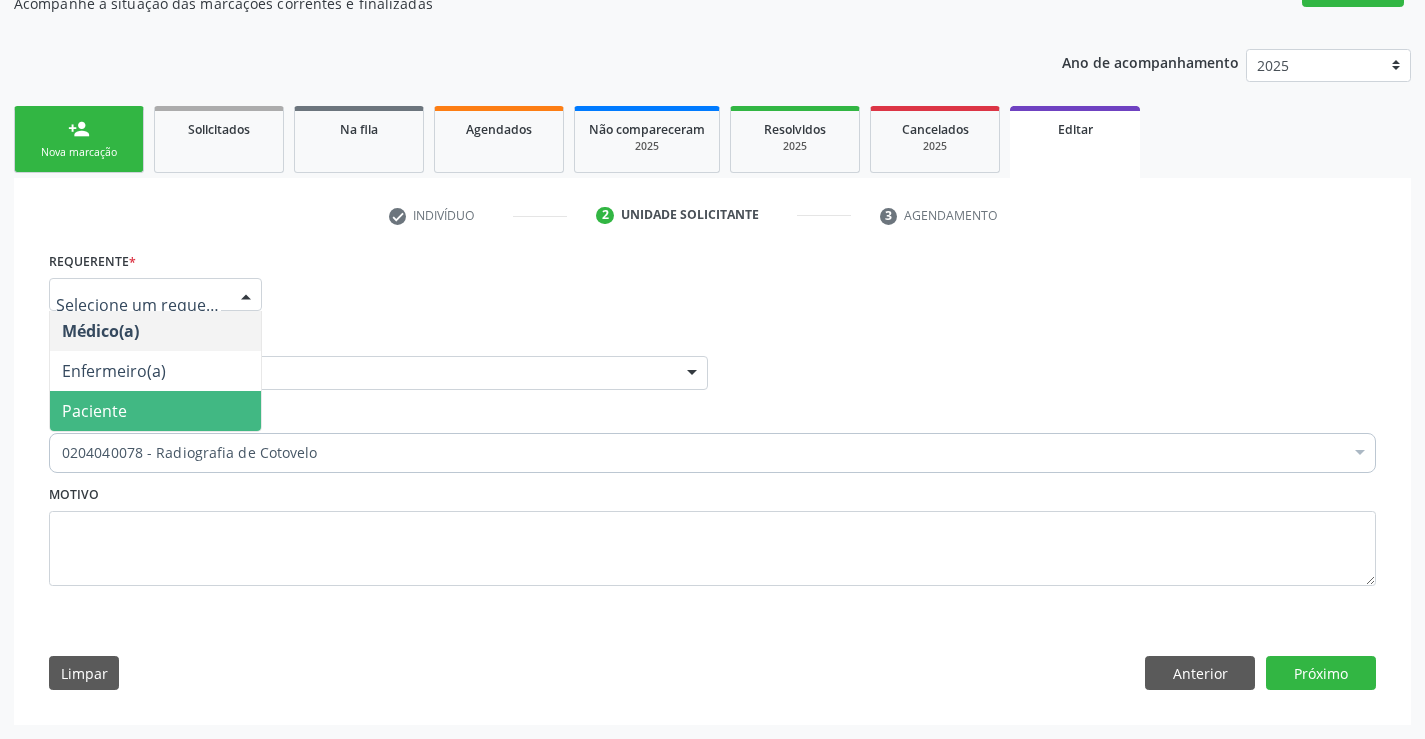 click on "Paciente" at bounding box center [94, 411] 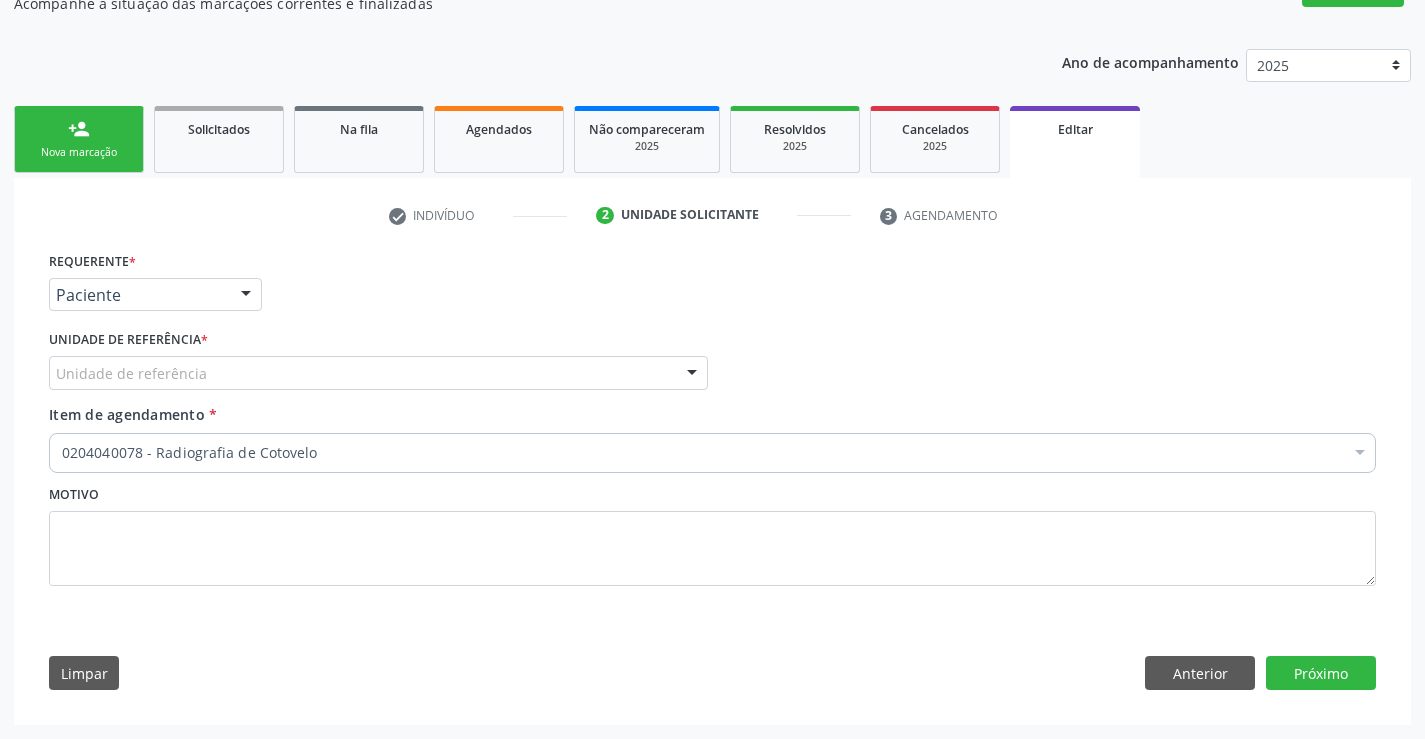 click on "Unidade de referência" at bounding box center (378, 373) 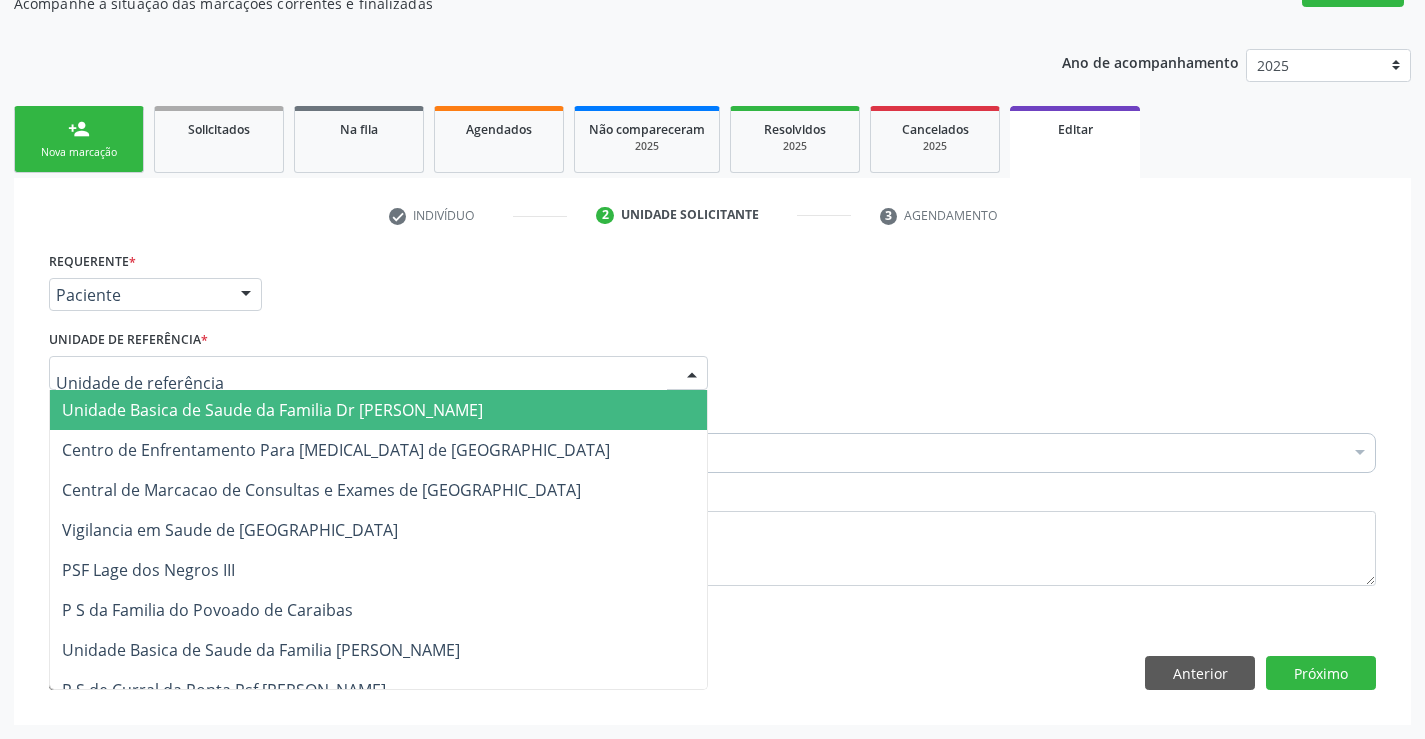 click on "Unidade Basica de Saude da Familia Dr [PERSON_NAME]" at bounding box center (272, 410) 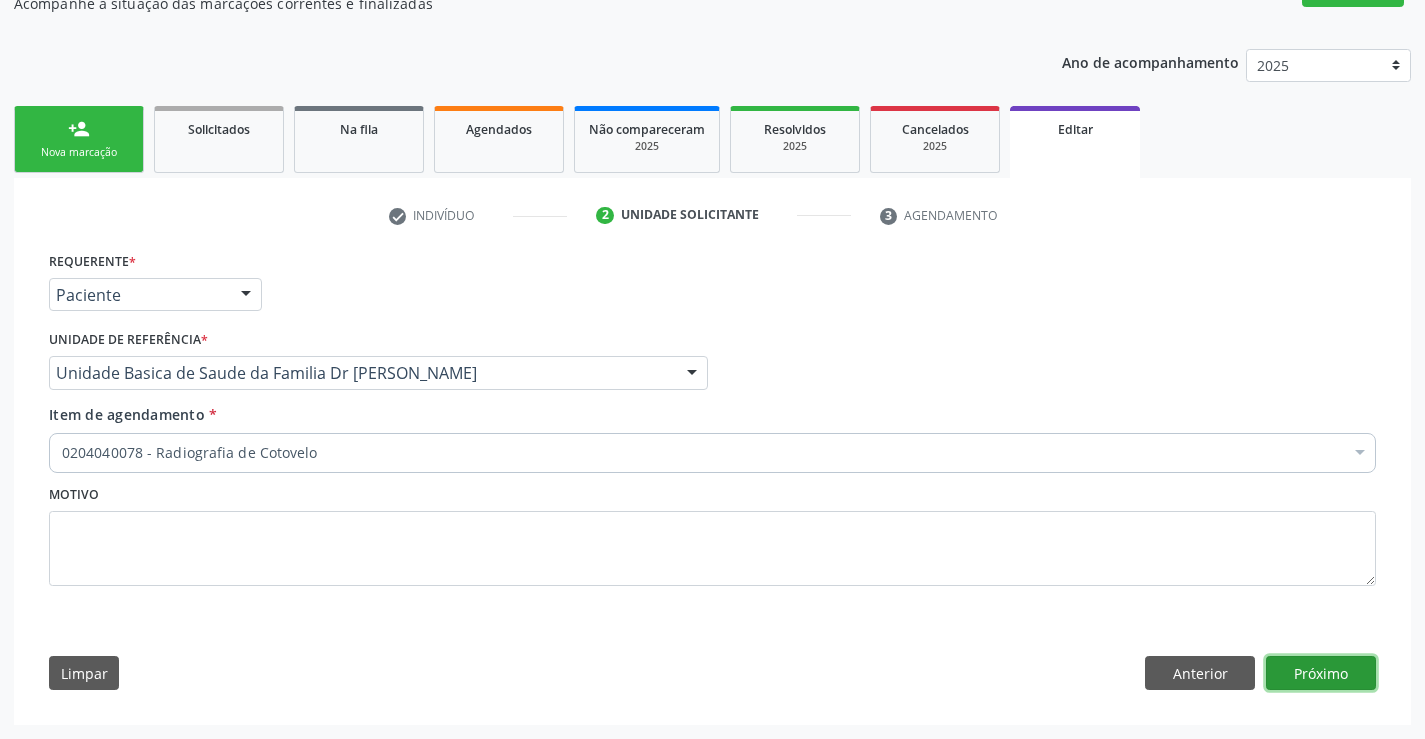 click on "Próximo" at bounding box center (1321, 673) 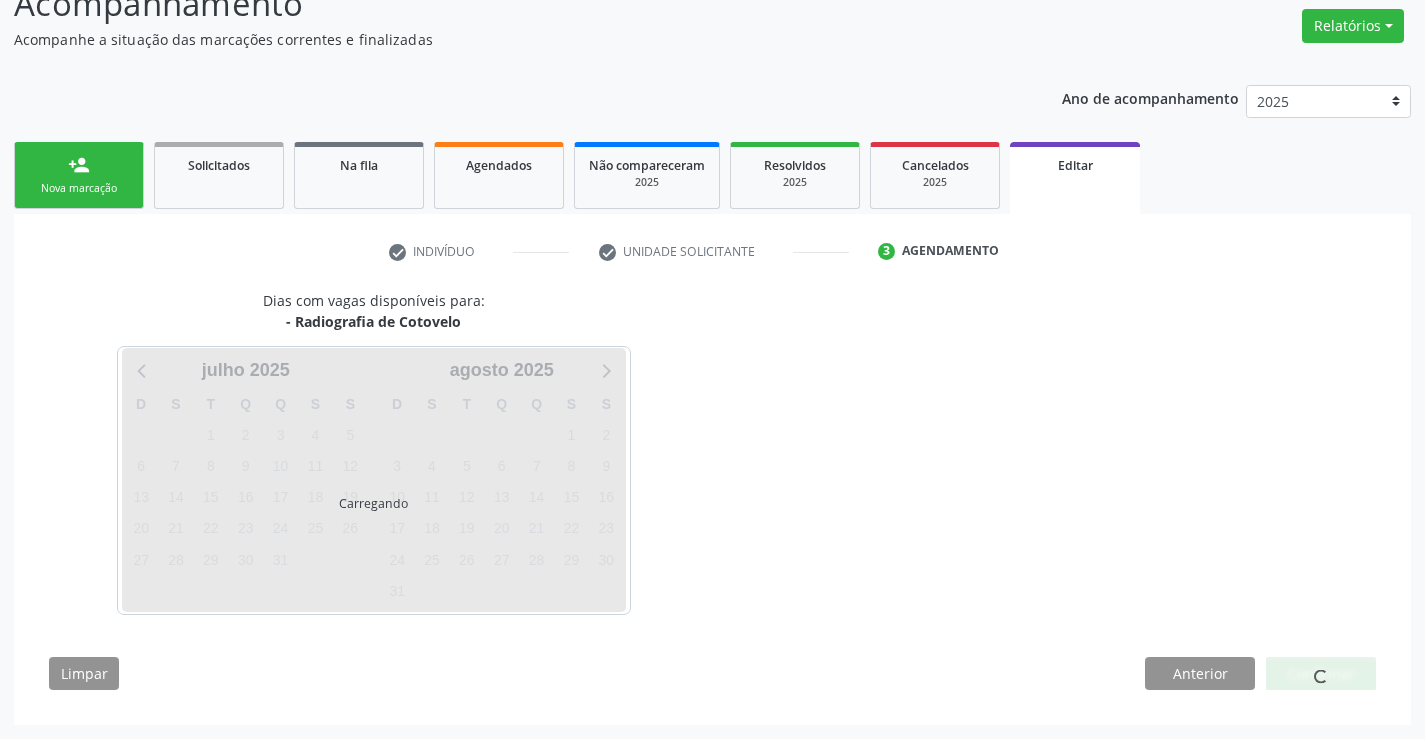 scroll, scrollTop: 193, scrollLeft: 0, axis: vertical 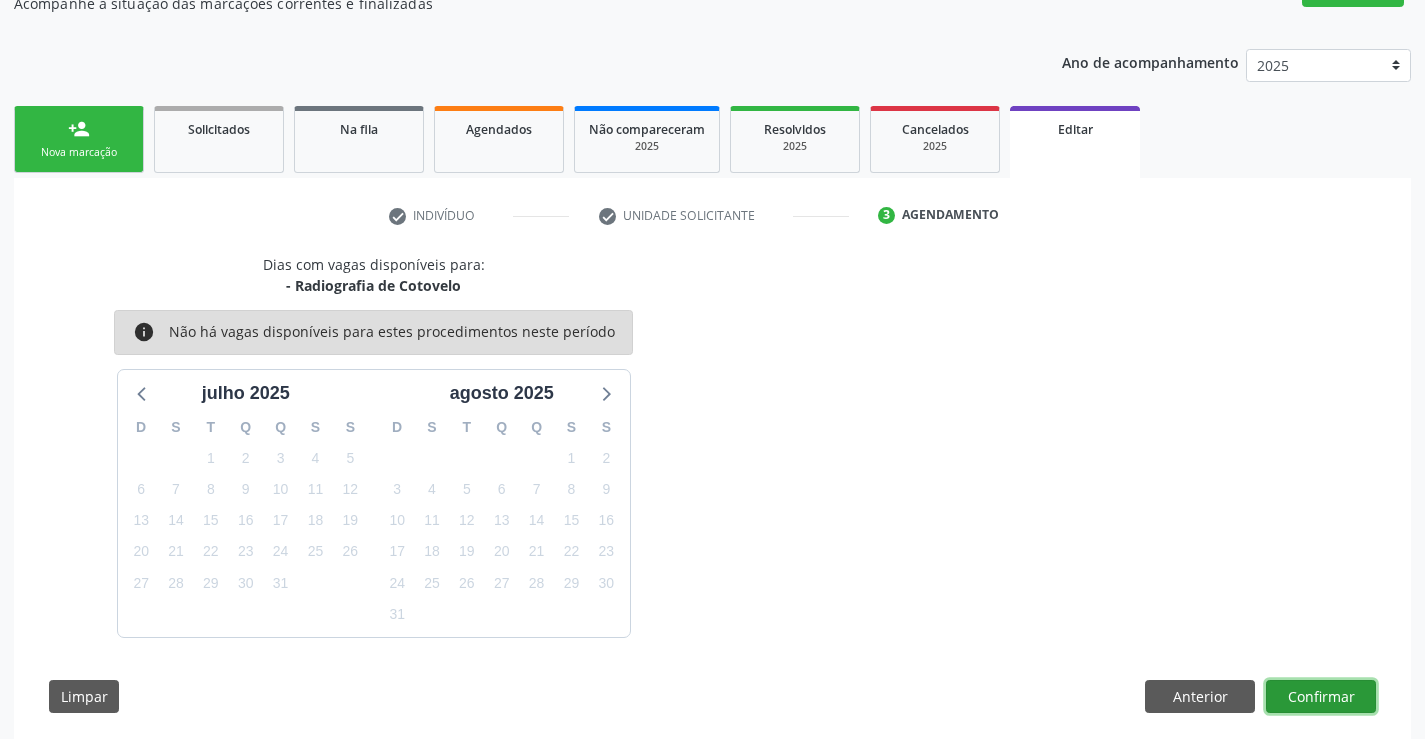click on "Confirmar" at bounding box center [1321, 697] 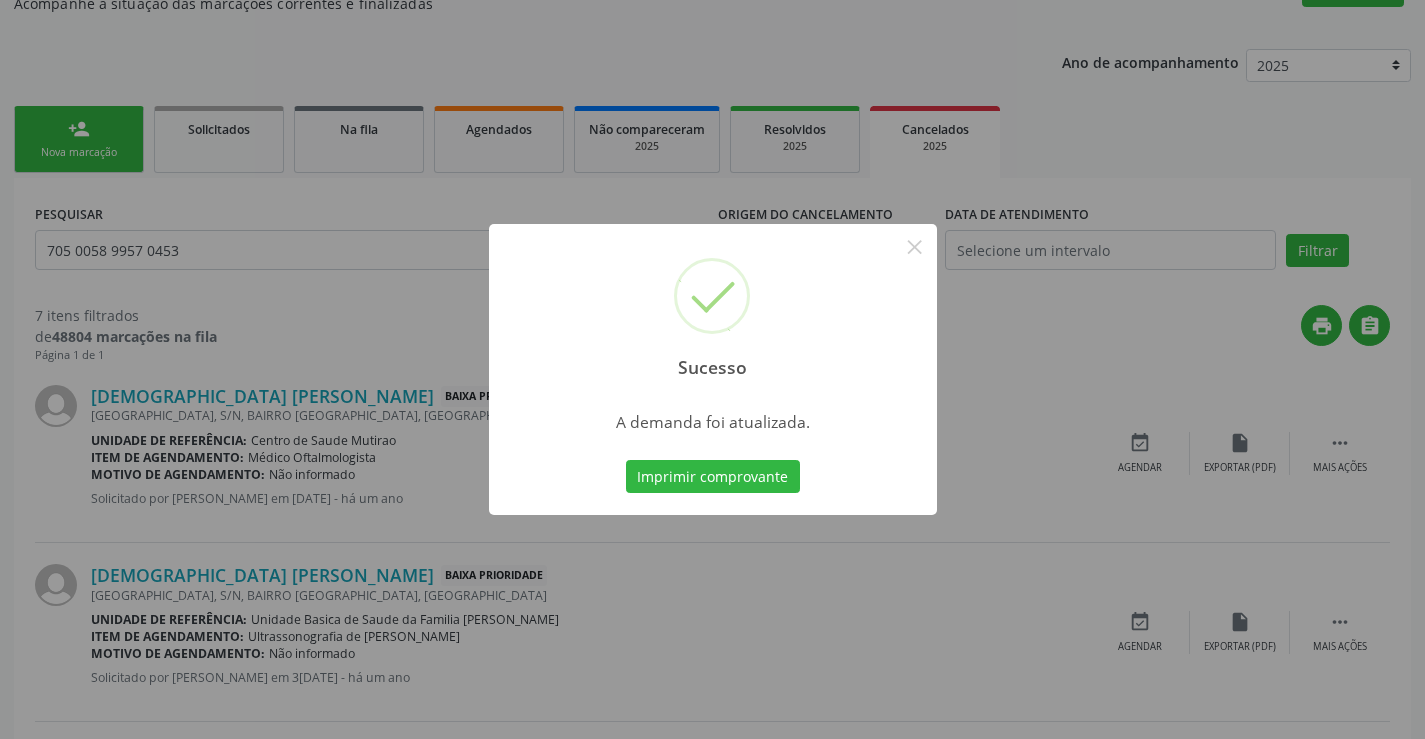 scroll, scrollTop: 0, scrollLeft: 0, axis: both 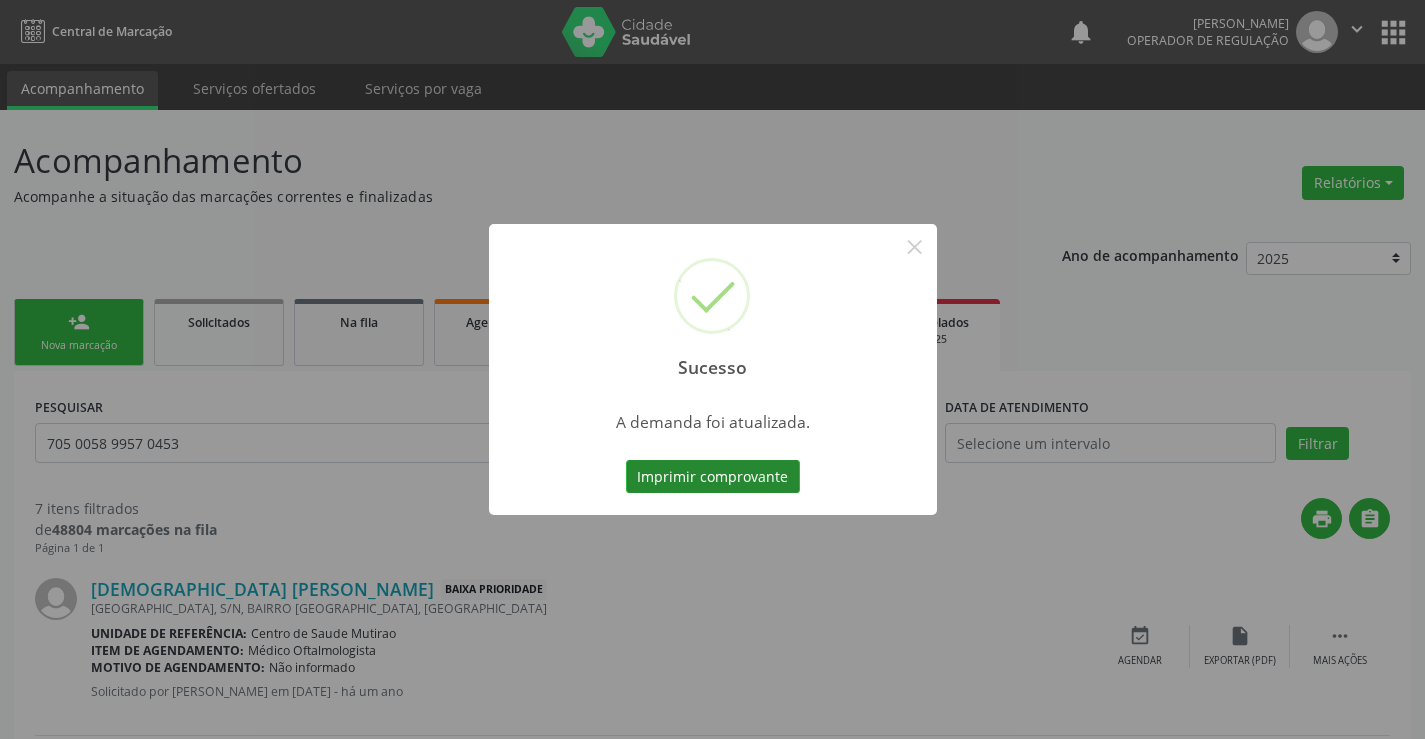 click on "Imprimir comprovante" at bounding box center [713, 477] 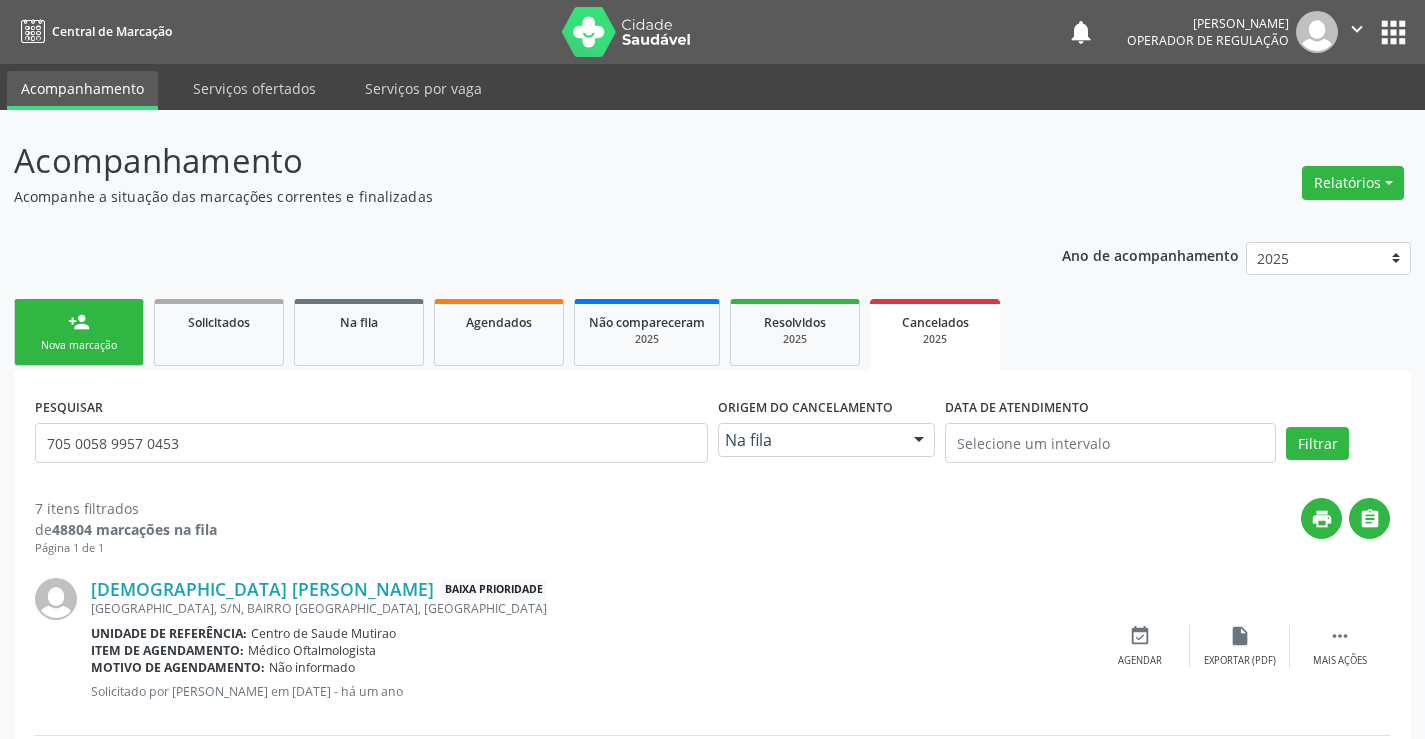 click on "" at bounding box center (1357, 29) 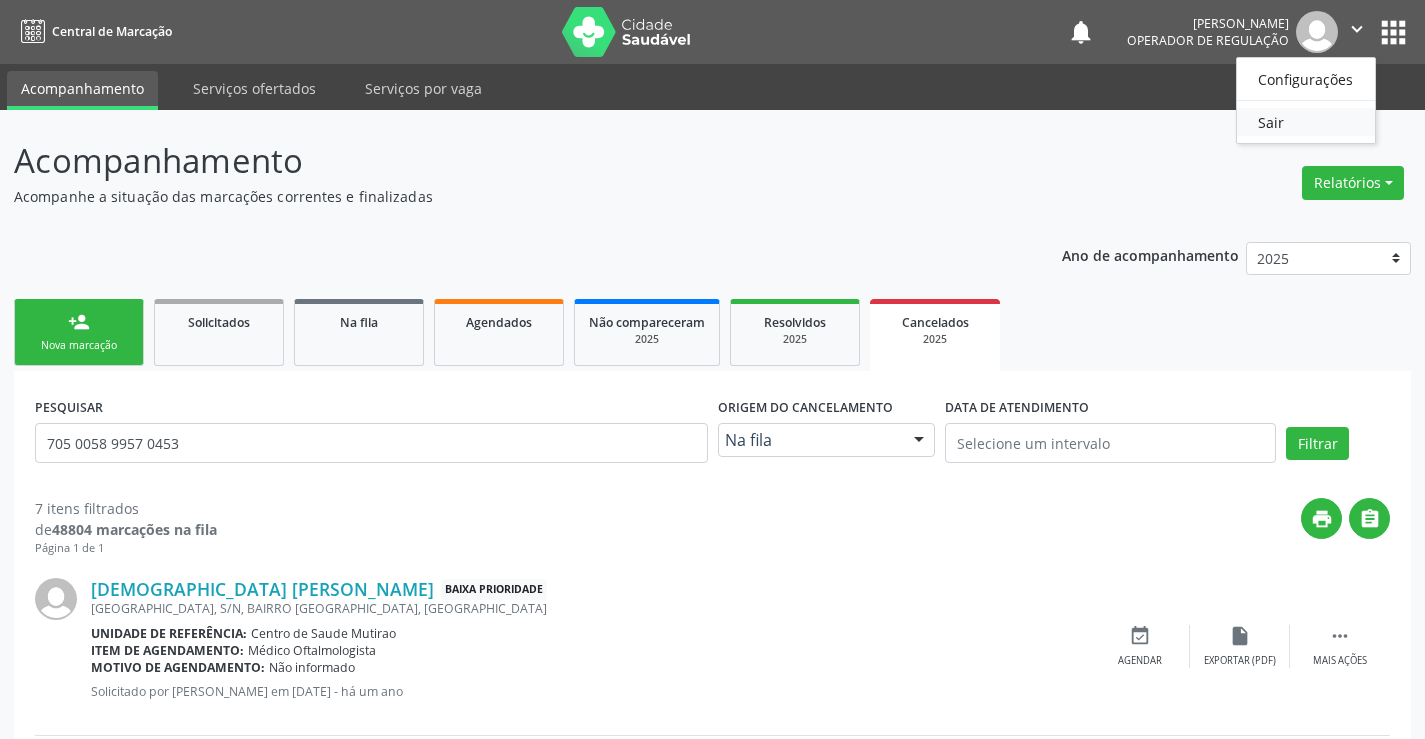 click on "Sair" at bounding box center (1306, 122) 